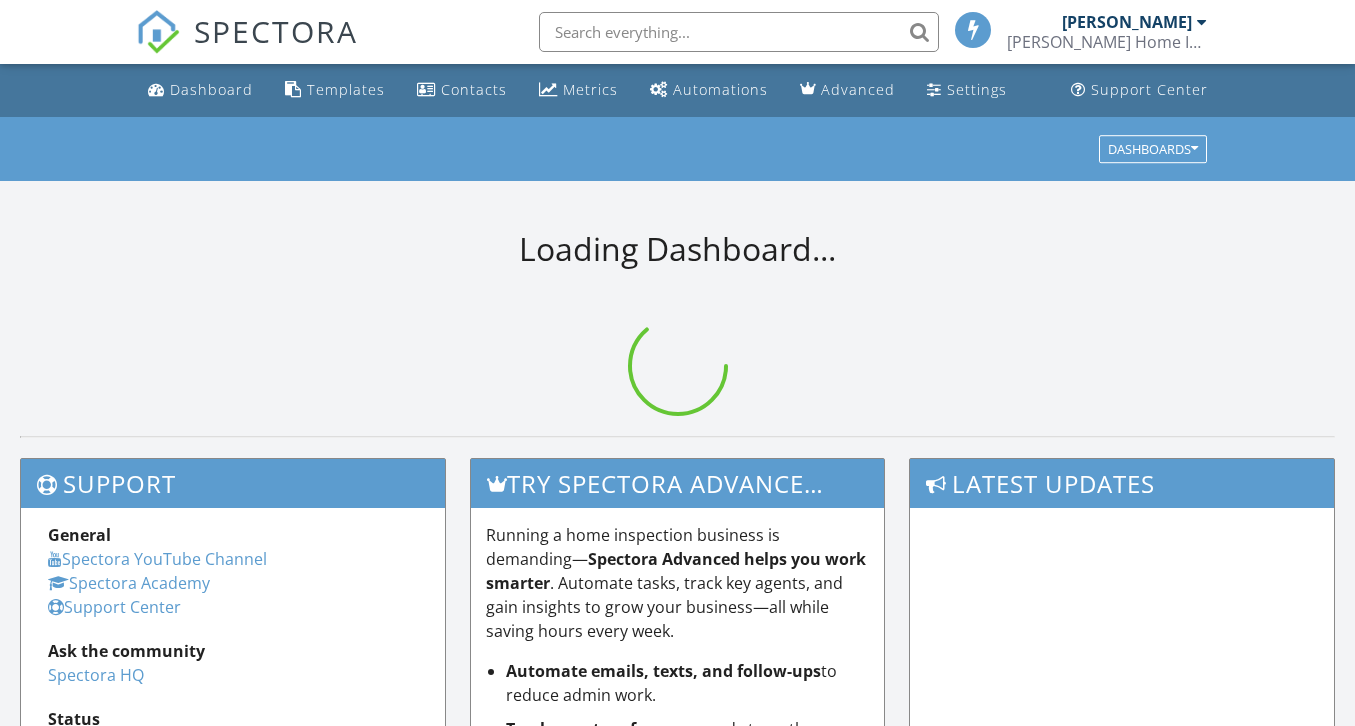 scroll, scrollTop: 0, scrollLeft: 0, axis: both 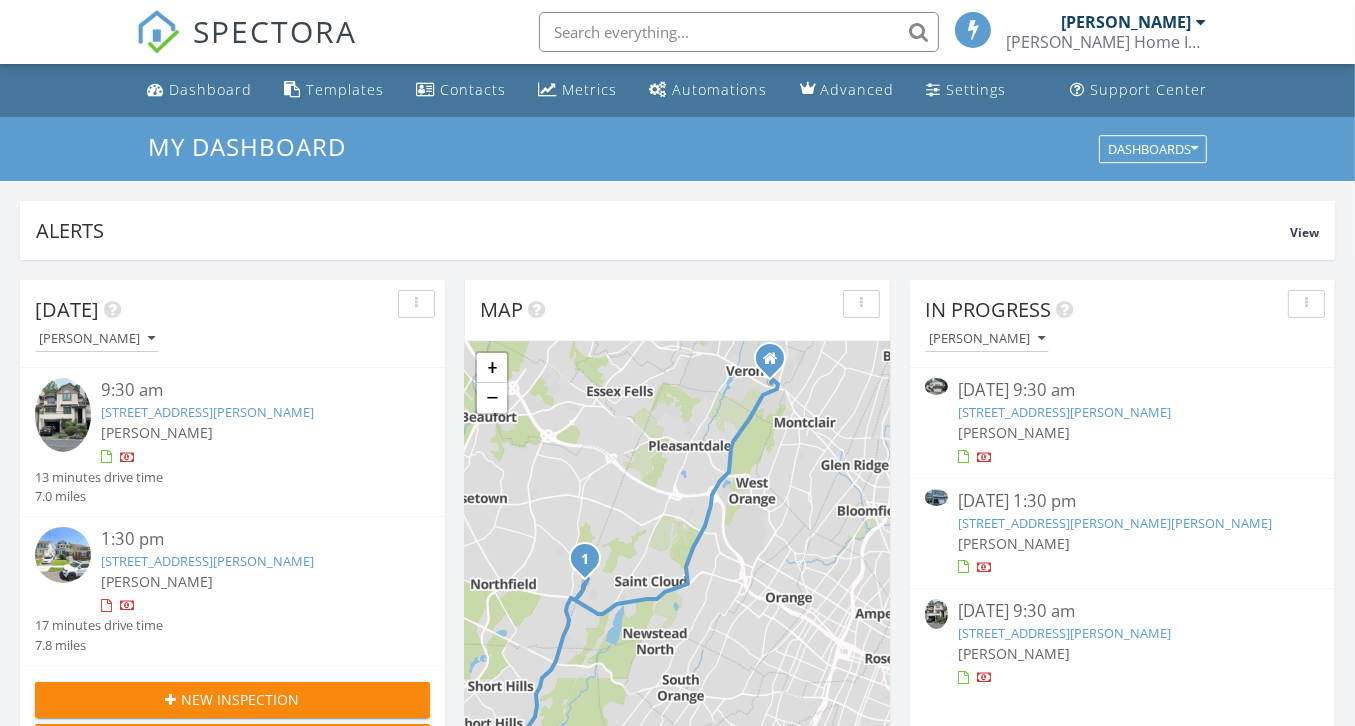 click on "4 Parkway E, Caldwell, NJ 07006" at bounding box center [1064, 412] 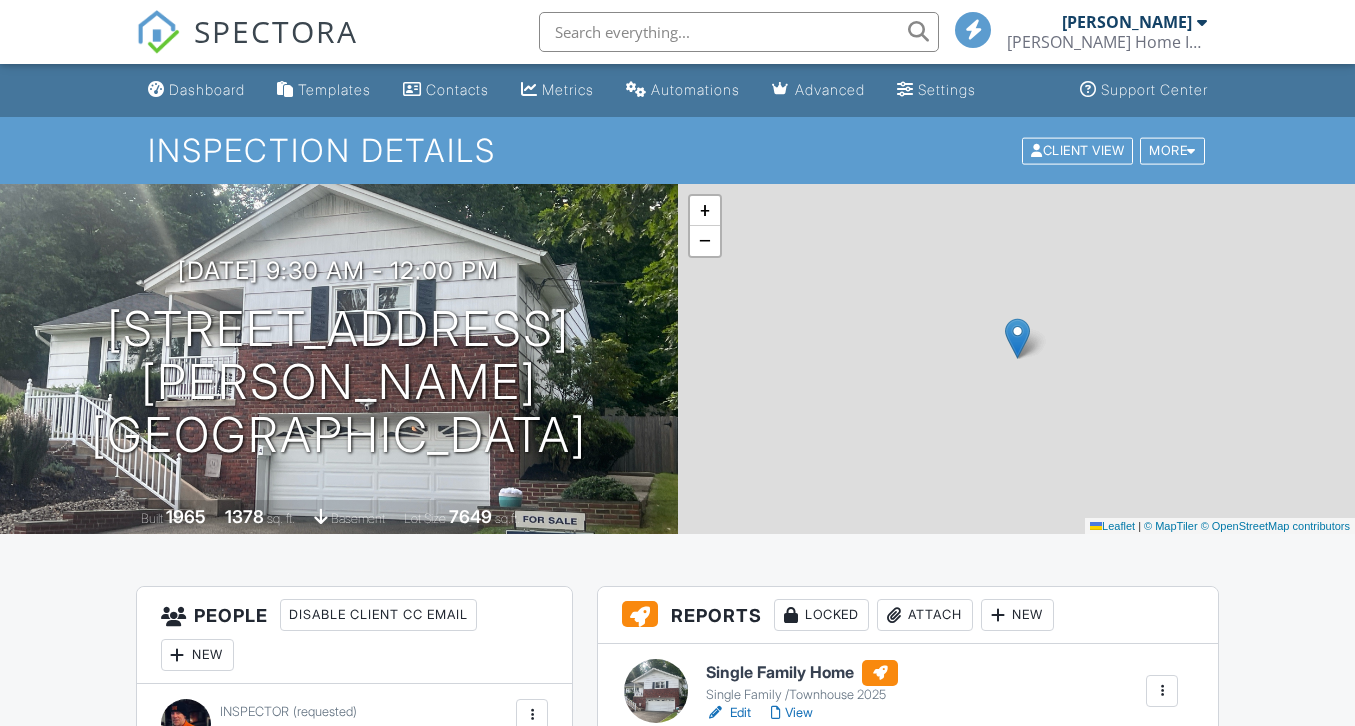 scroll, scrollTop: 0, scrollLeft: 0, axis: both 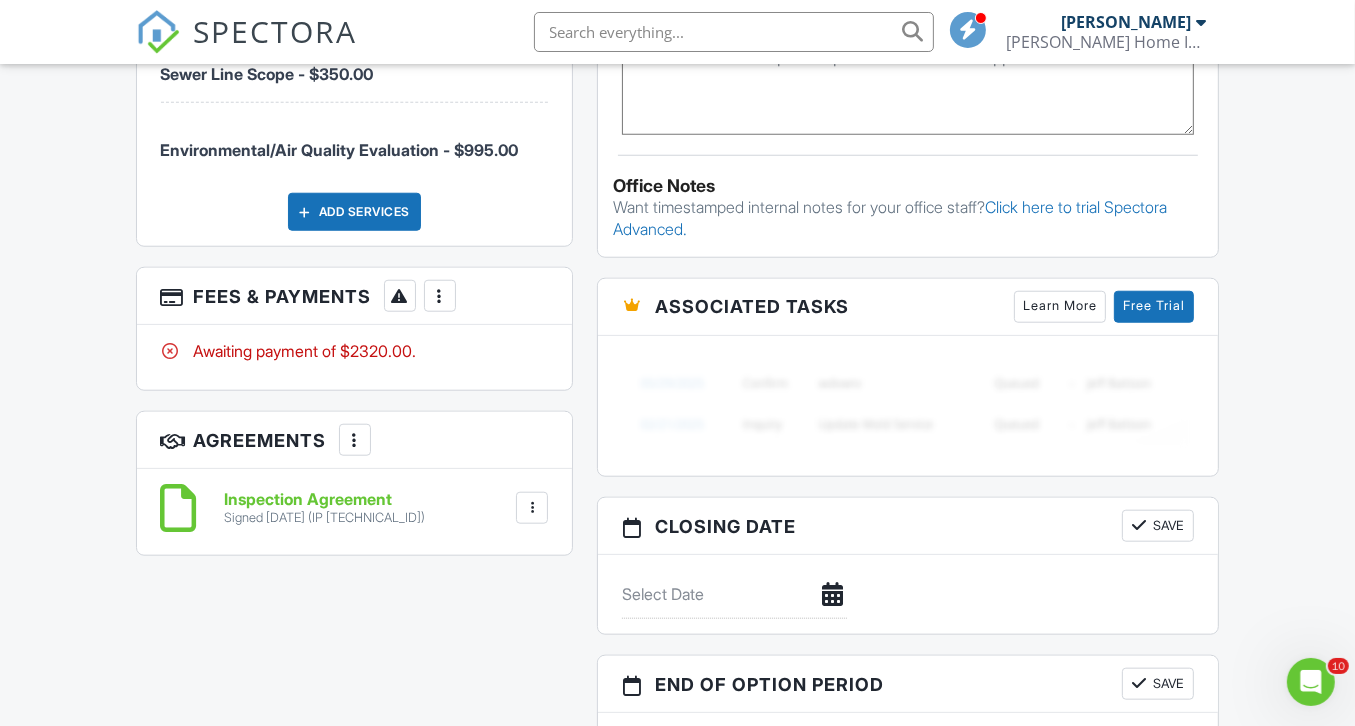 click at bounding box center (440, 296) 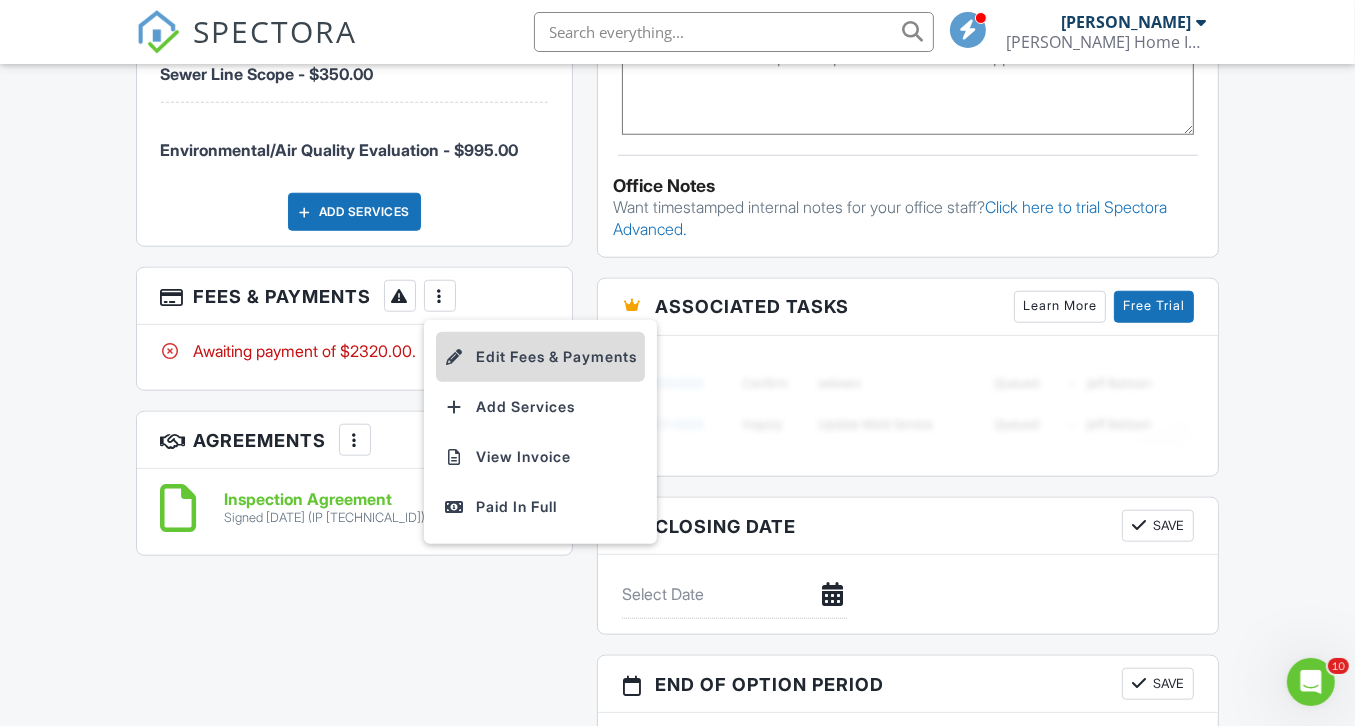 click on "Edit Fees & Payments" at bounding box center (540, 357) 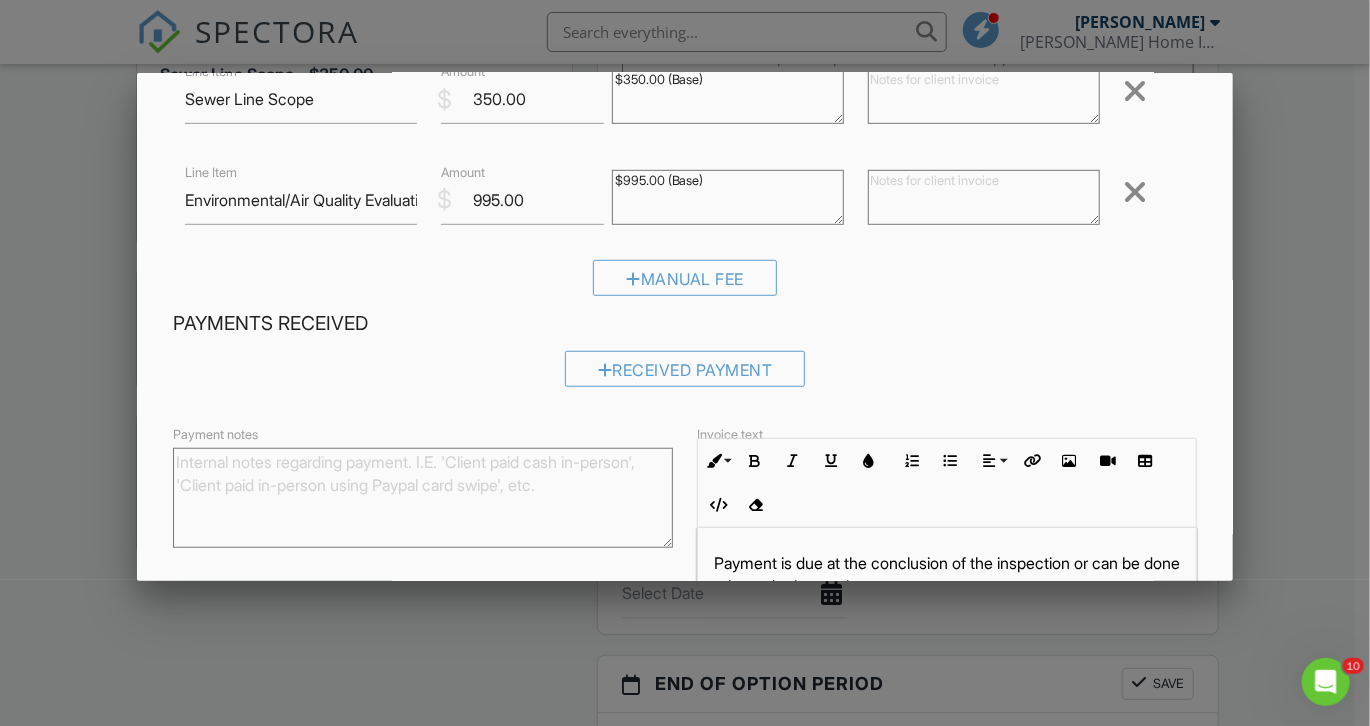 scroll, scrollTop: 558, scrollLeft: 0, axis: vertical 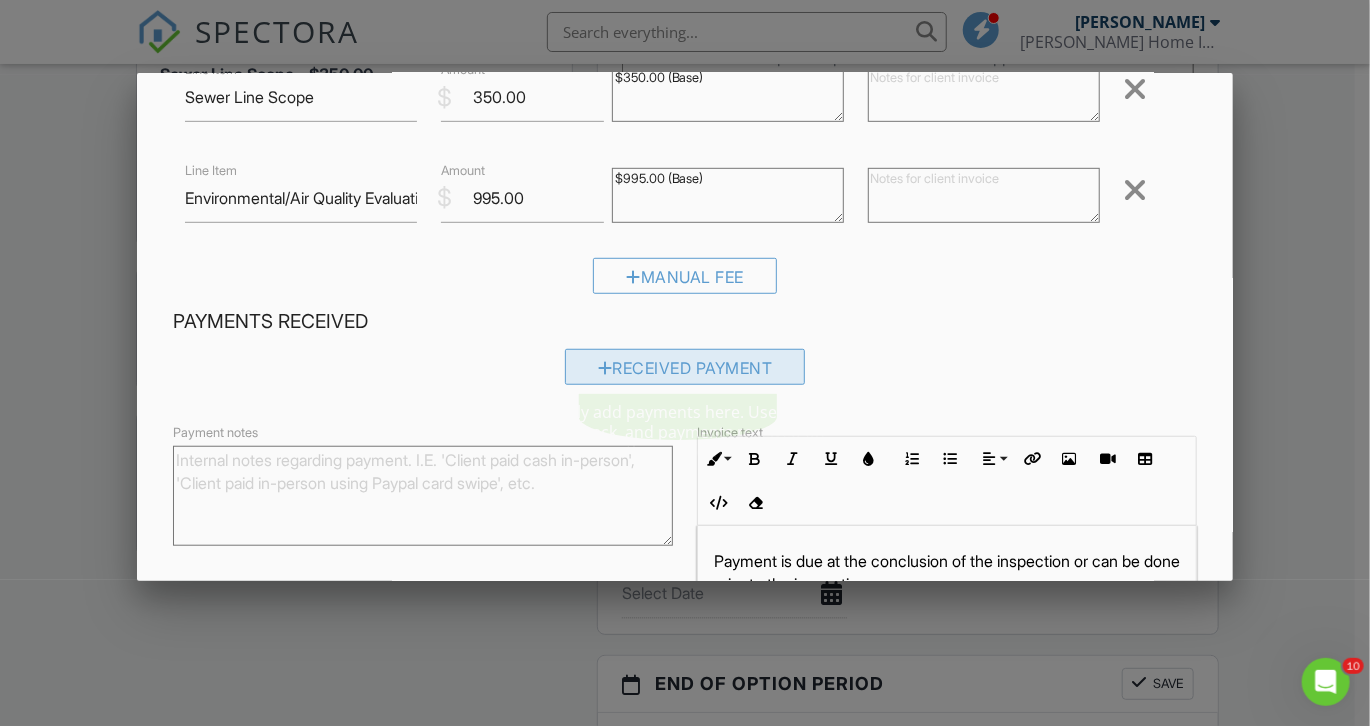 click at bounding box center (605, 368) 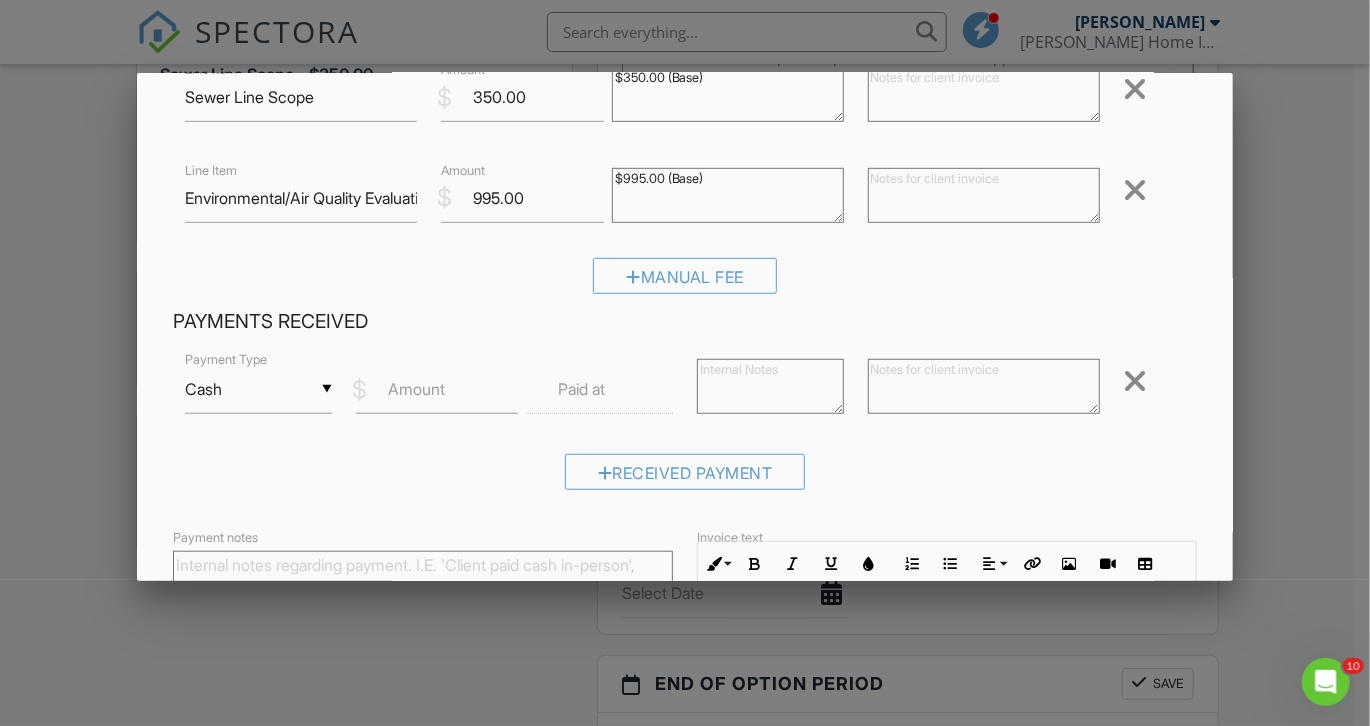 click on "▼ Cash Cash Check On-Site Card Other Cash
Check
On-Site Card
Other" at bounding box center [258, 389] 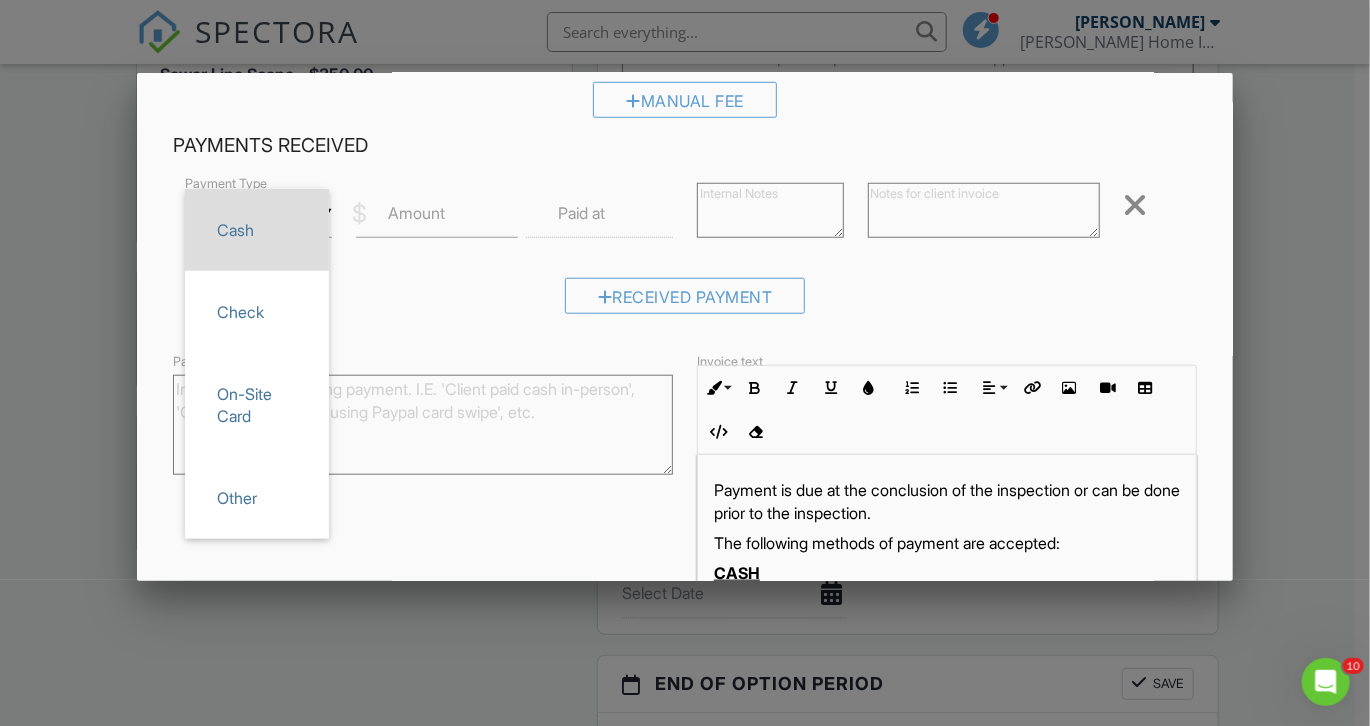 scroll, scrollTop: 752, scrollLeft: 0, axis: vertical 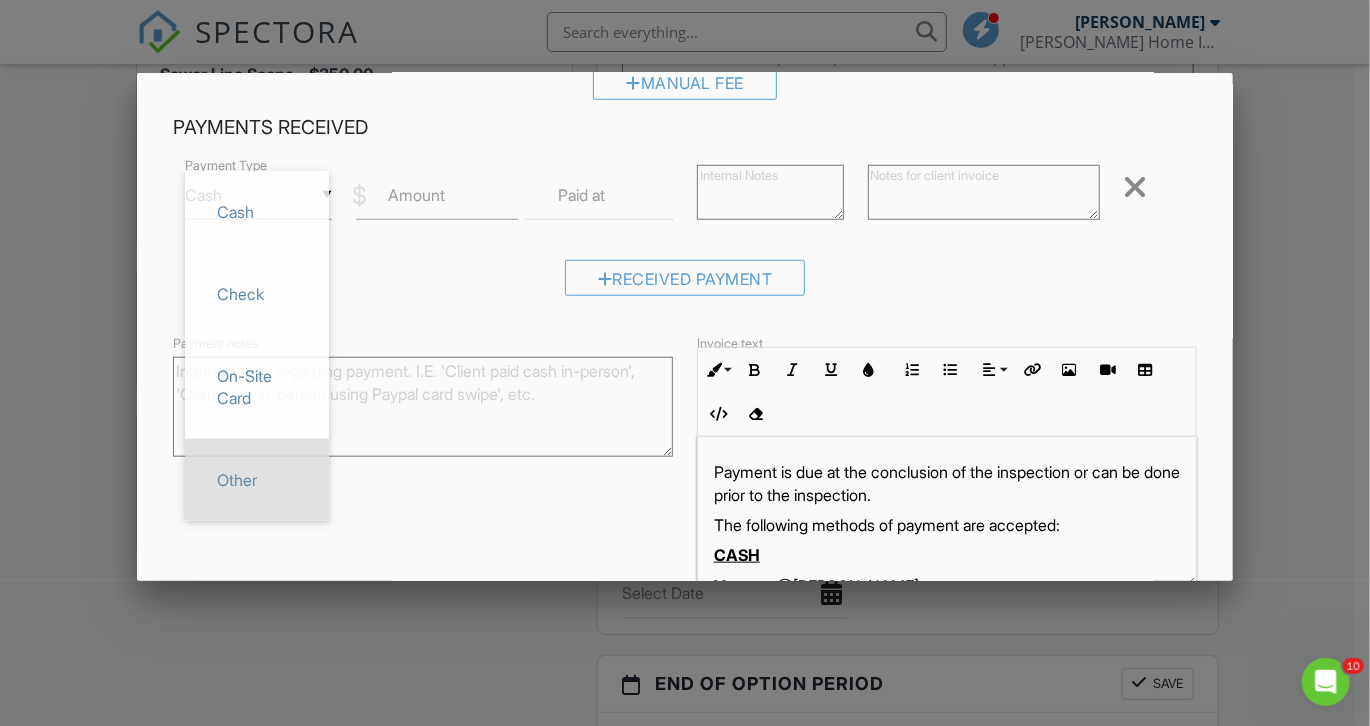 click on "Other" at bounding box center (257, 480) 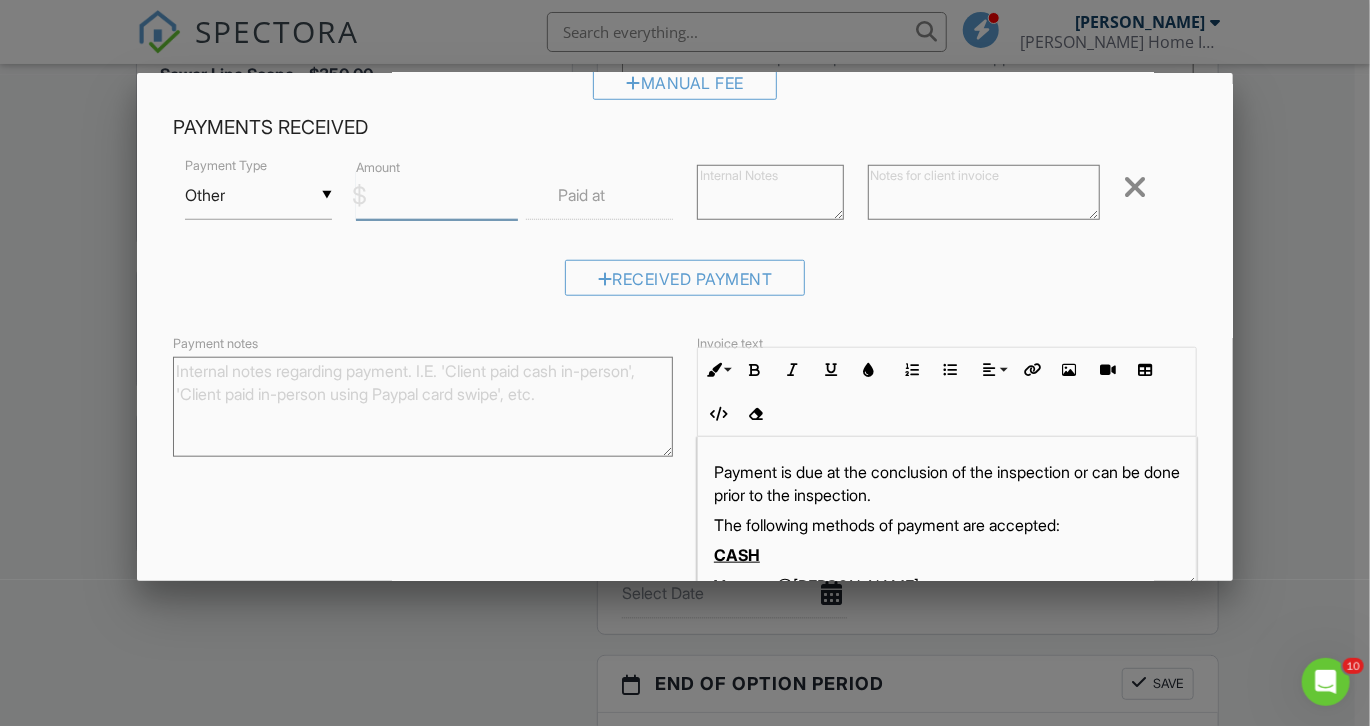 click on "Amount" at bounding box center (437, 195) 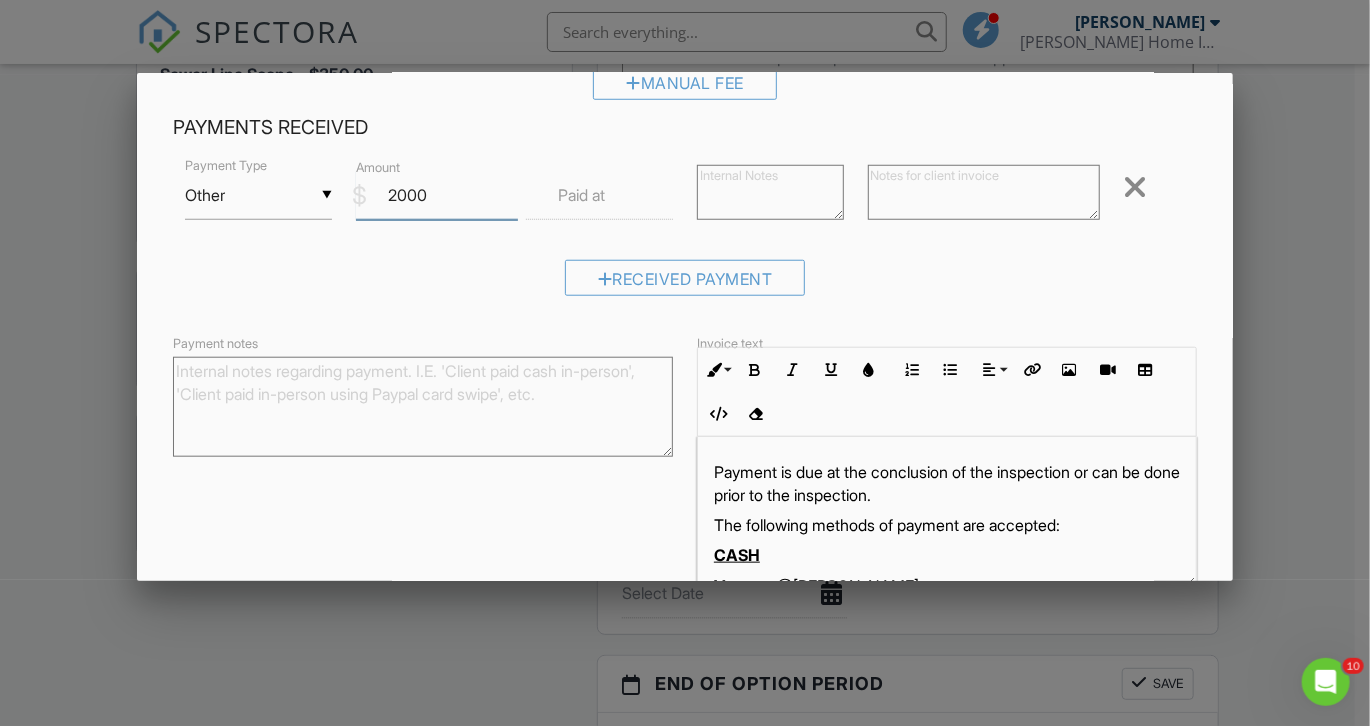 type on "2000" 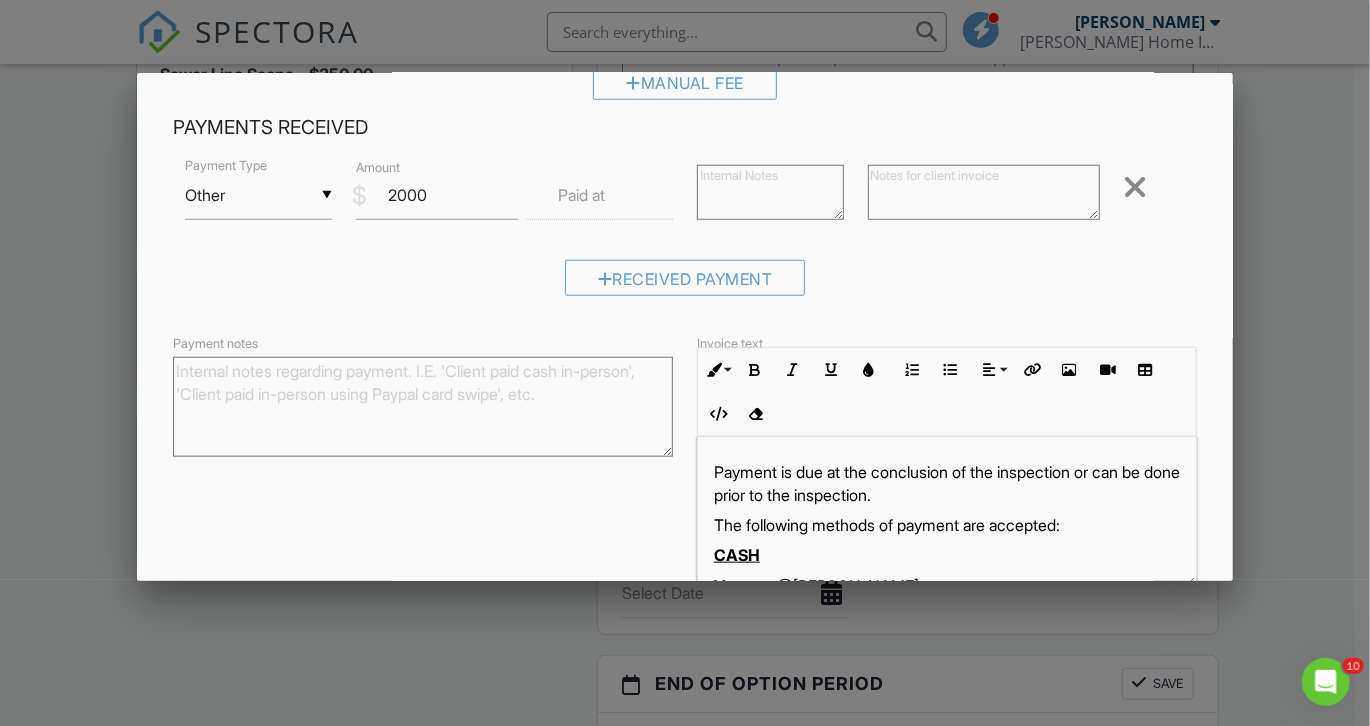 click at bounding box center (984, 192) 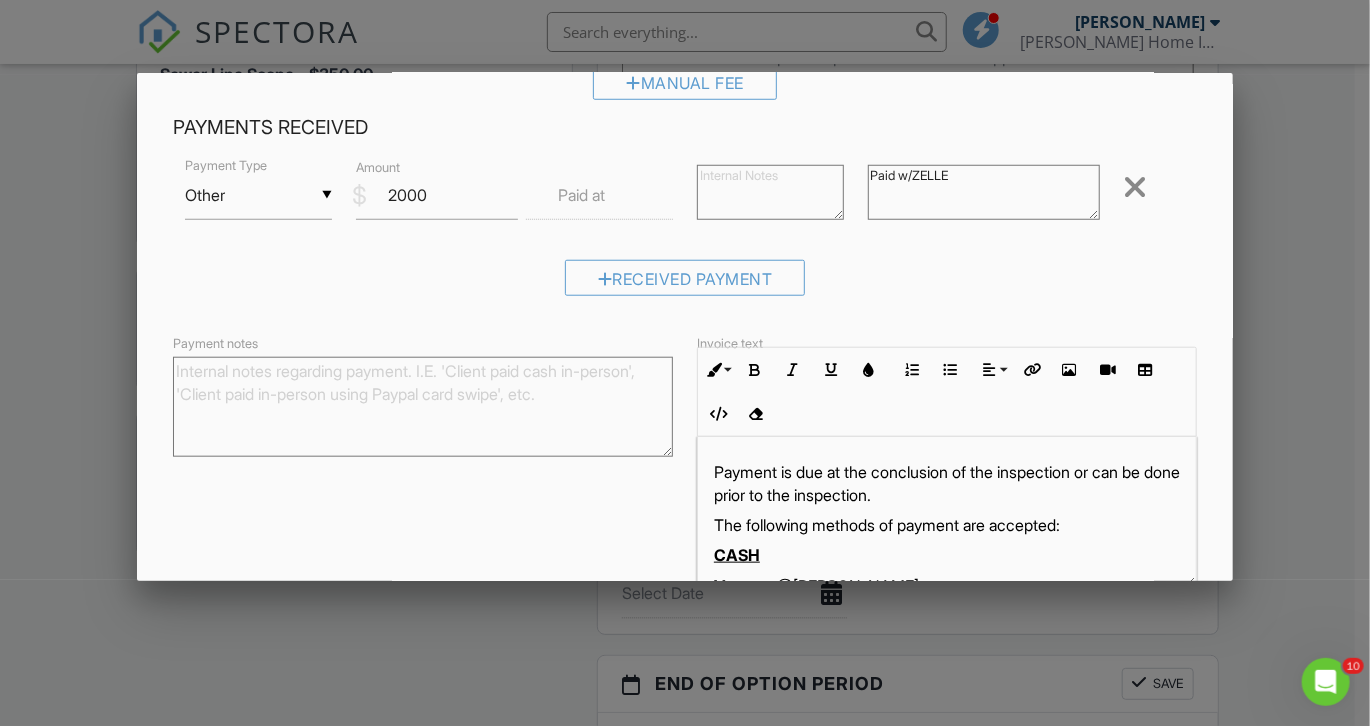 drag, startPoint x: 955, startPoint y: 181, endPoint x: 861, endPoint y: 181, distance: 94 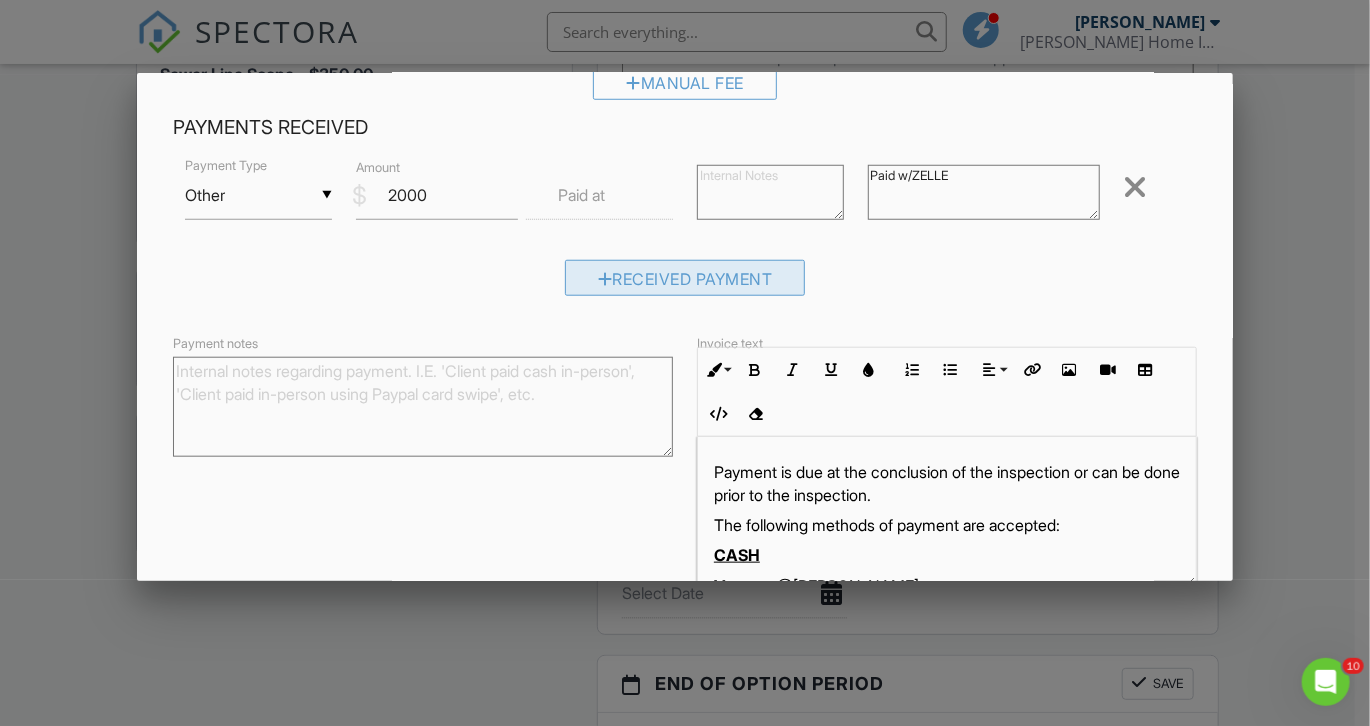 type on "Paid w/ZELLE" 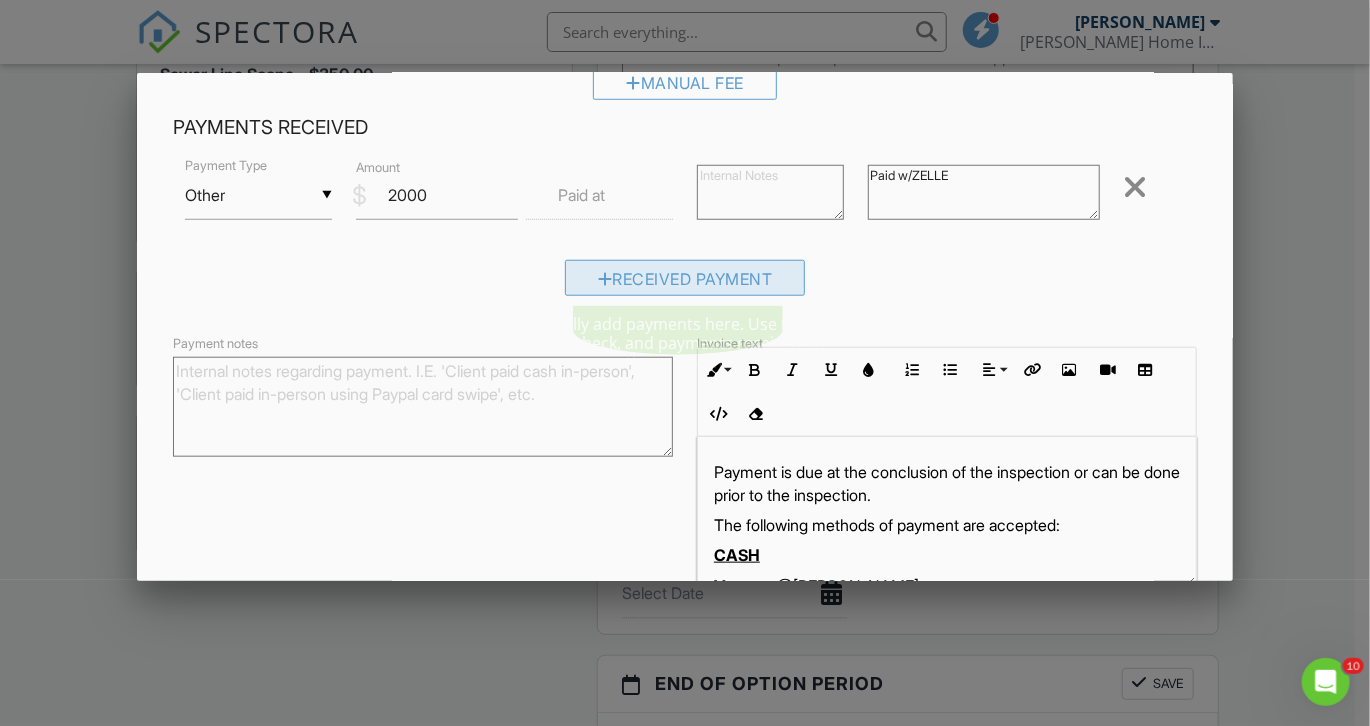 click on "Received Payment" at bounding box center (685, 278) 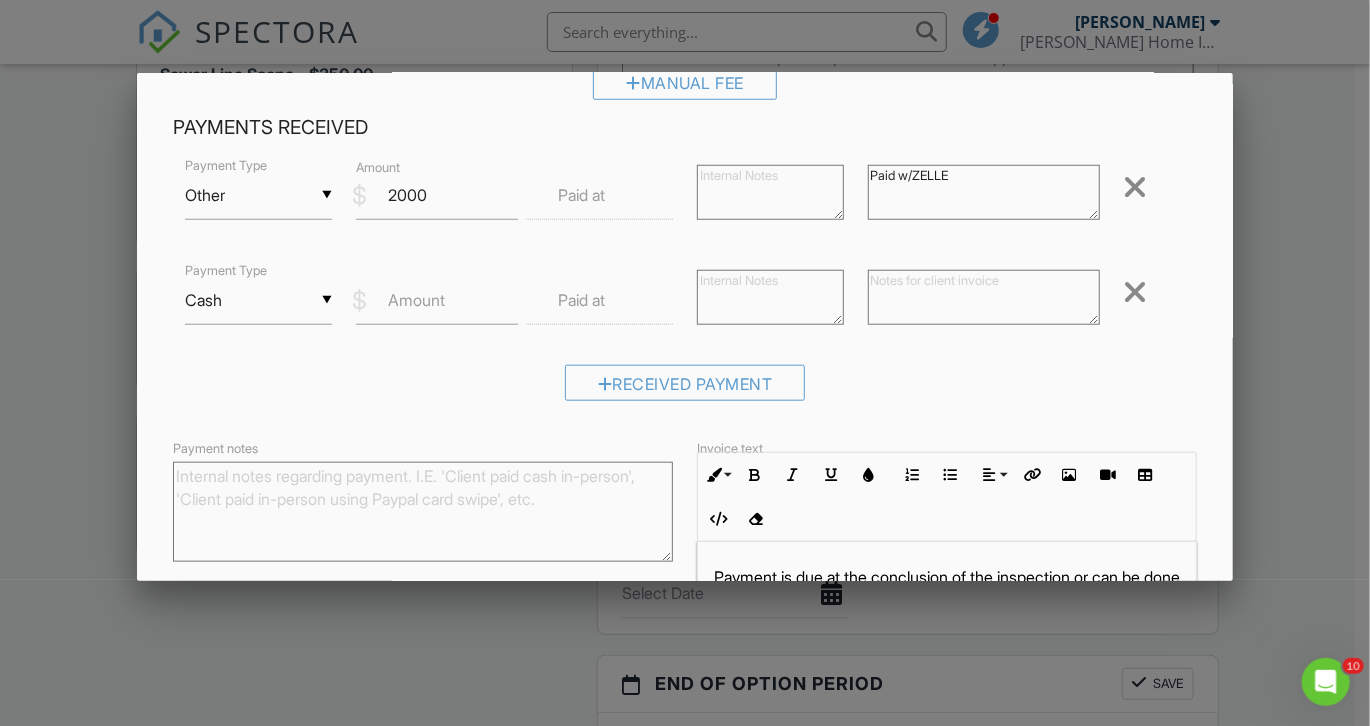 click on "▼ Cash Cash Check On-Site Card Other Cash
Check
On-Site Card
Other" at bounding box center (258, 300) 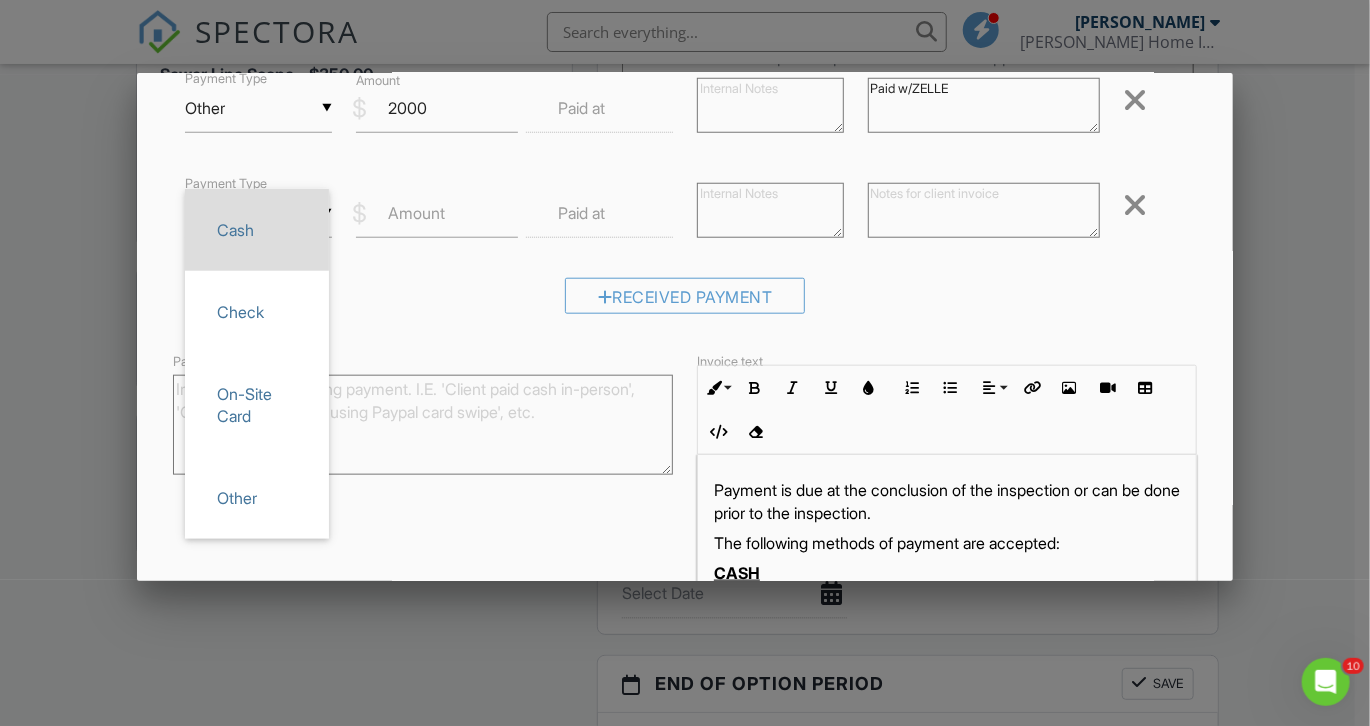 scroll, scrollTop: 830, scrollLeft: 0, axis: vertical 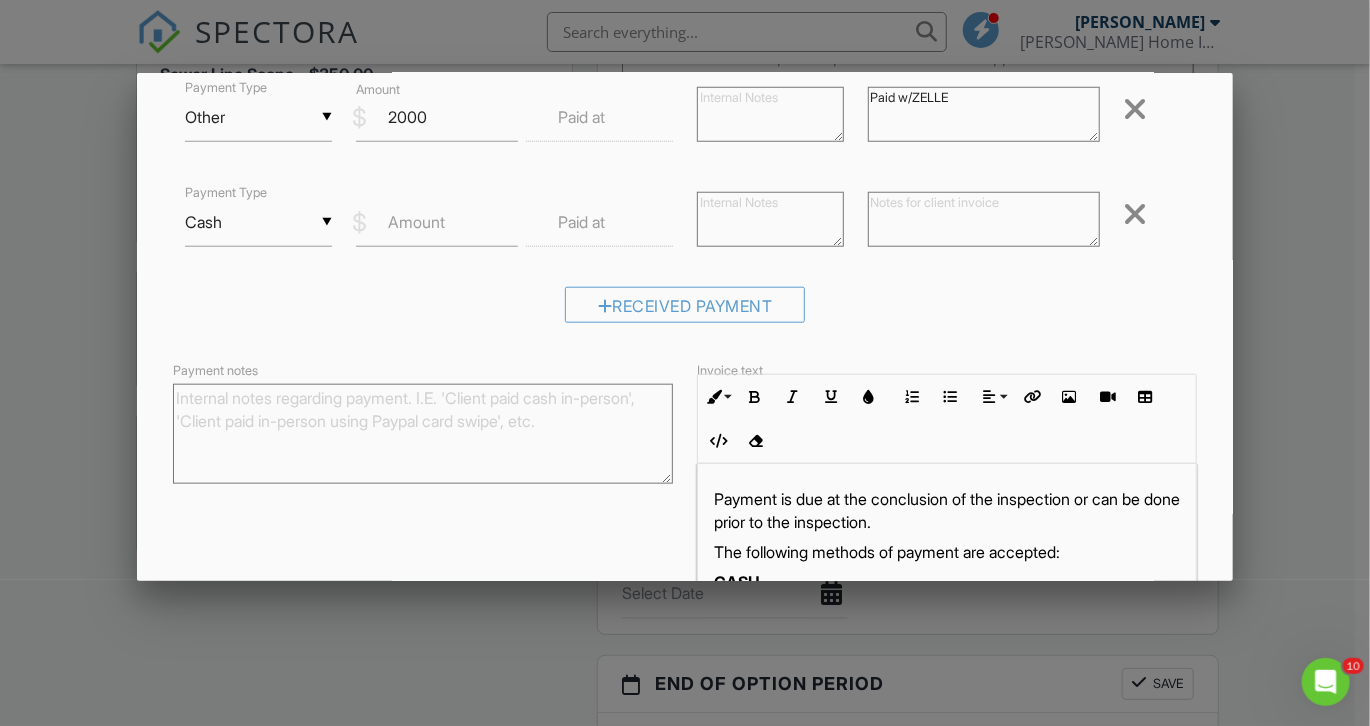 click on "Inspection Fees
Line Item
Residential Inspection, Termite Inspection & Radon Test
$
Amount
675.00
$575.00 (Base)
Remove
Line Item
Termite Inspection - Included in Inspection Fee
$
Amount
0.00
$0.00 (Base)
Remove
Line Item
2 Radon Tests - Included in Inspection Fee
$
Amount
0.00
$0.00 (Base)
Remove
Line Item
Oil Tank Sweep
$
Amount
300.00
$300.00 (Base)
Remove
Line Item
Sewer Line Scope
$
Amount
350.00
$350.00 (Base)
Remove
Line Item
Environmental/Air Quality Evaluation
$
Amount
995.00
$995.00 (Base)
Remove
Manual Fee
Payments Received
▼ Other Cash Check On-Site Card Other Cash
Check
On-Site Card
Other
Payment Type
$
Amount
2000
Paid at" at bounding box center (685, 15) 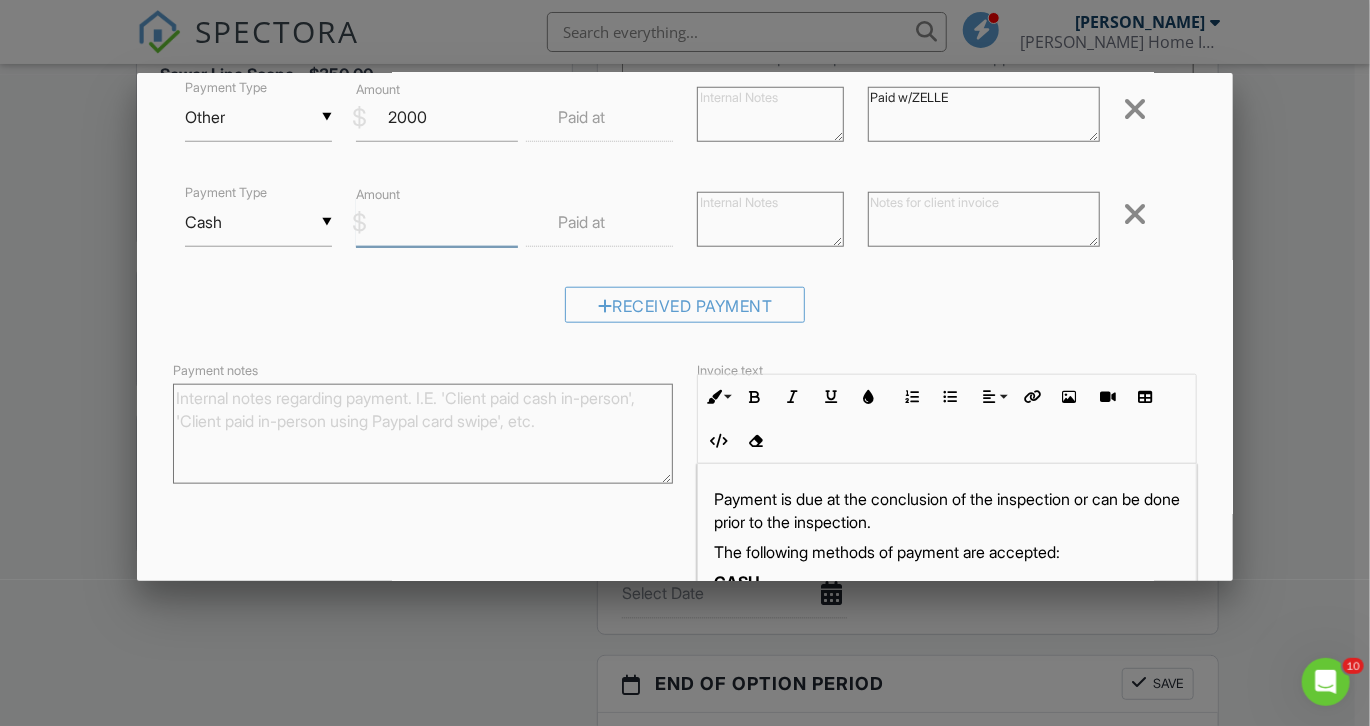 click on "Amount" at bounding box center (437, 222) 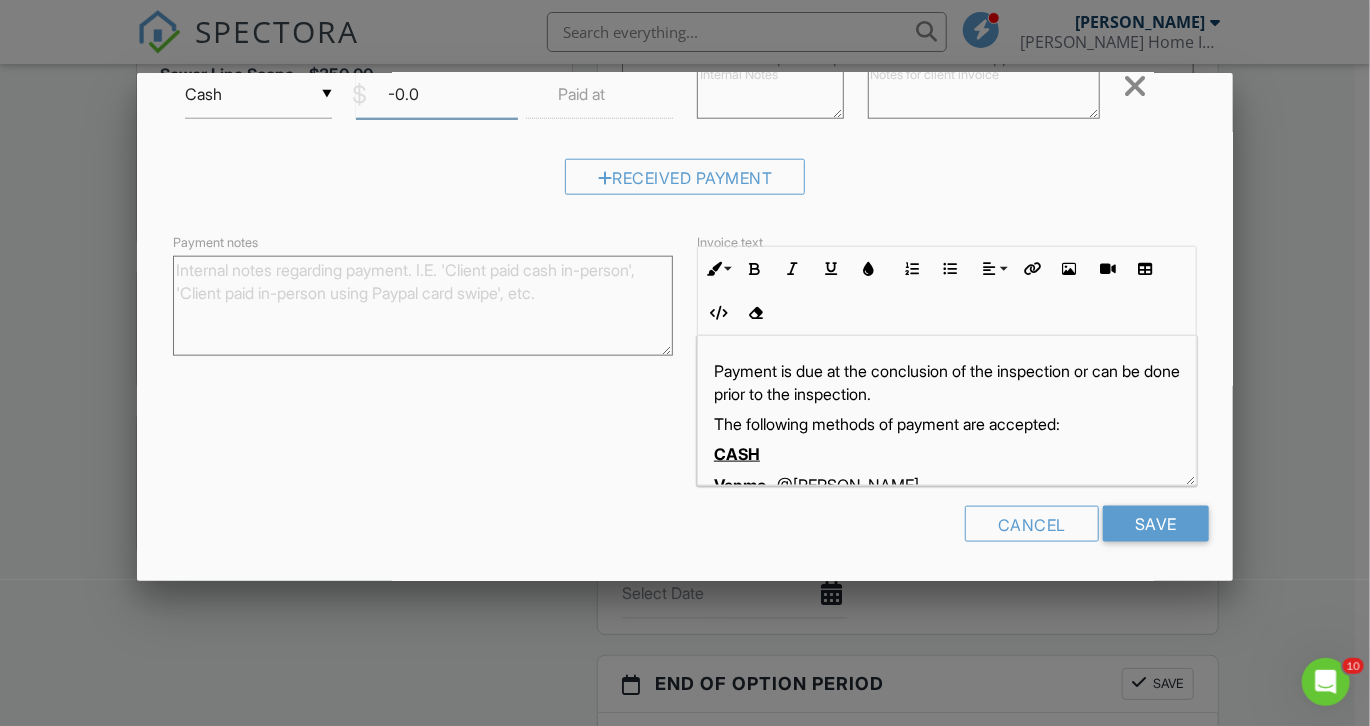 type on "-0" 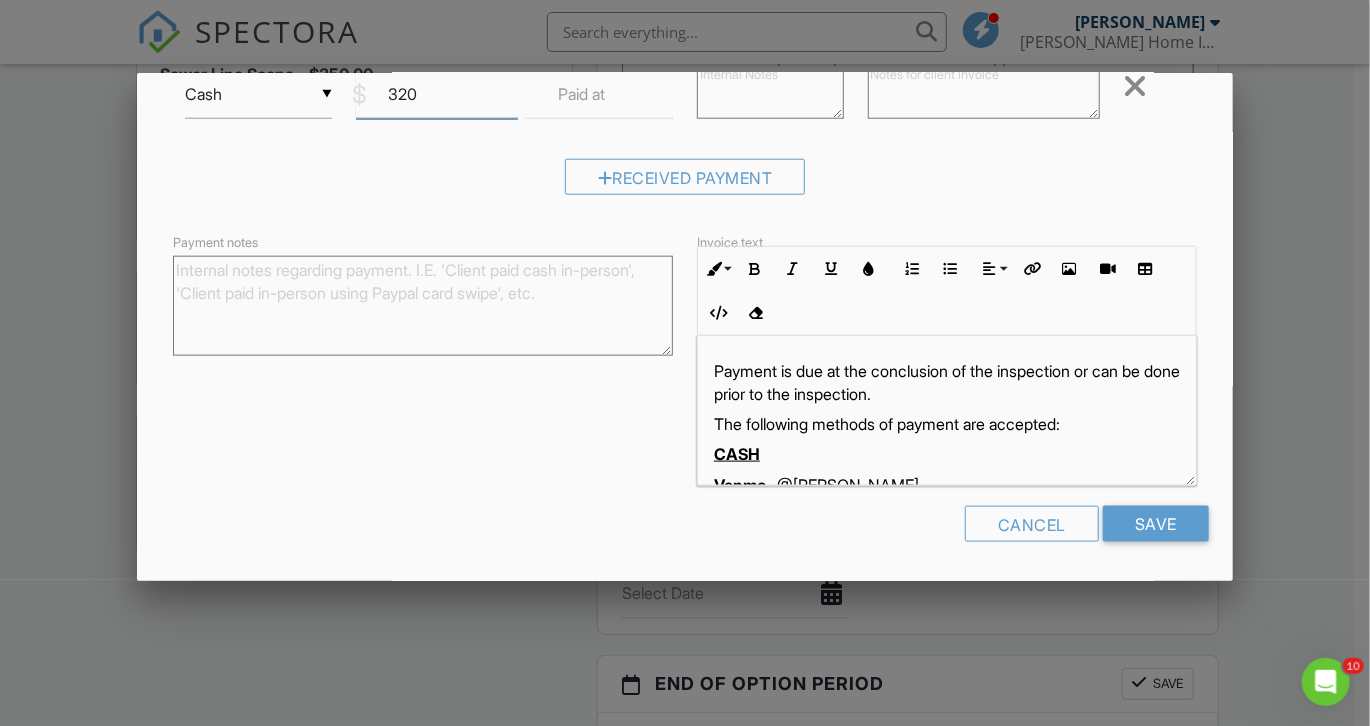 type on "320" 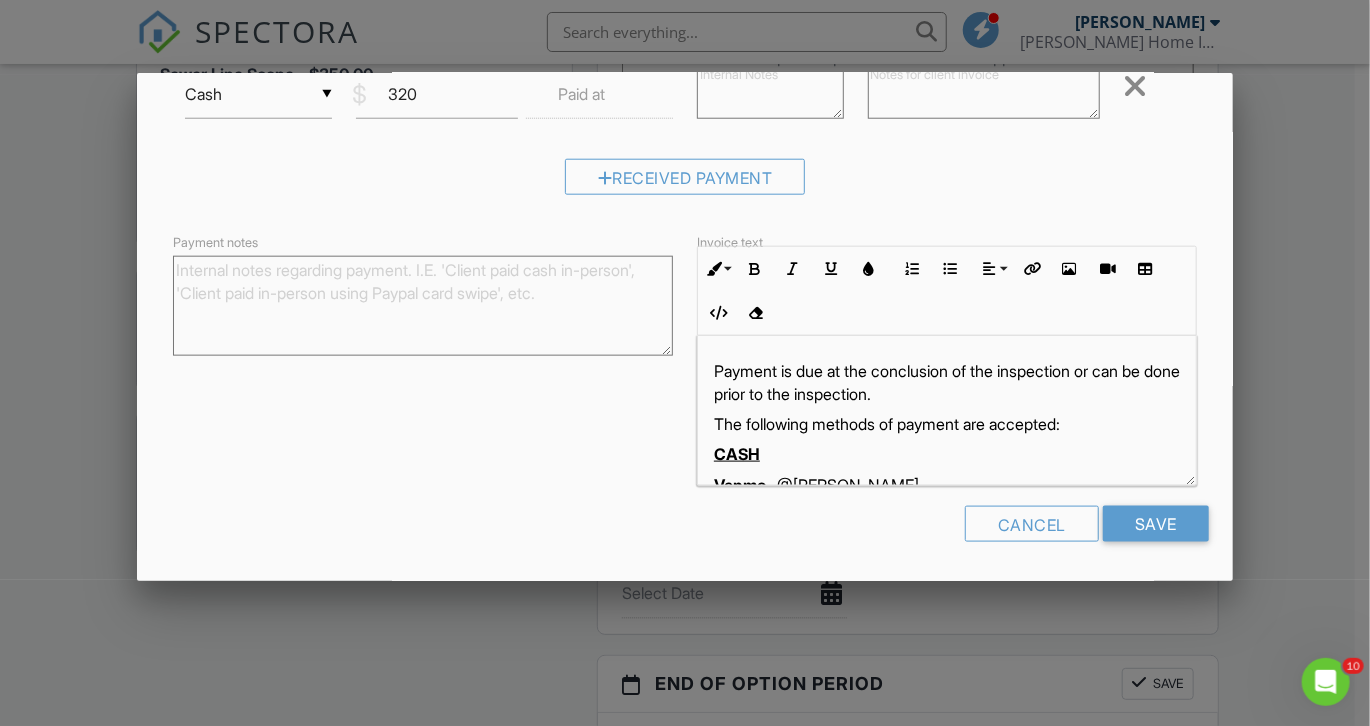 click at bounding box center (984, 91) 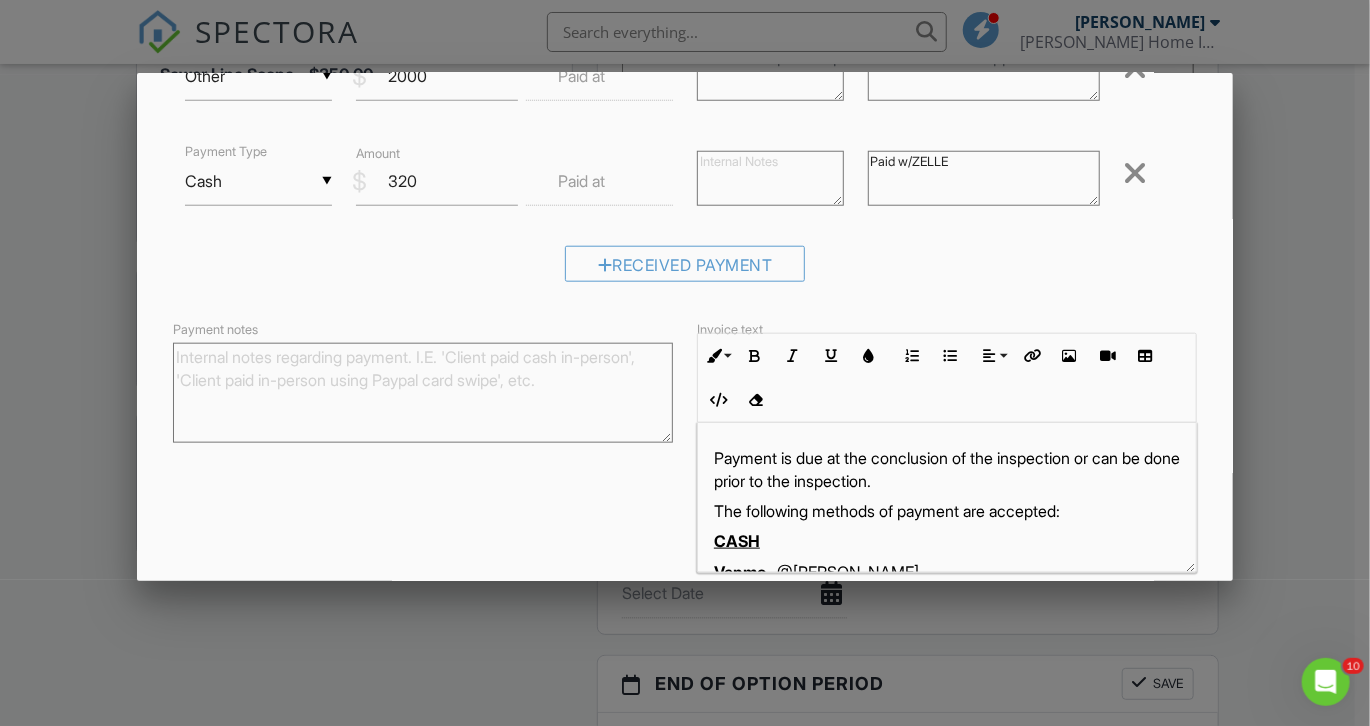 scroll, scrollTop: 958, scrollLeft: 0, axis: vertical 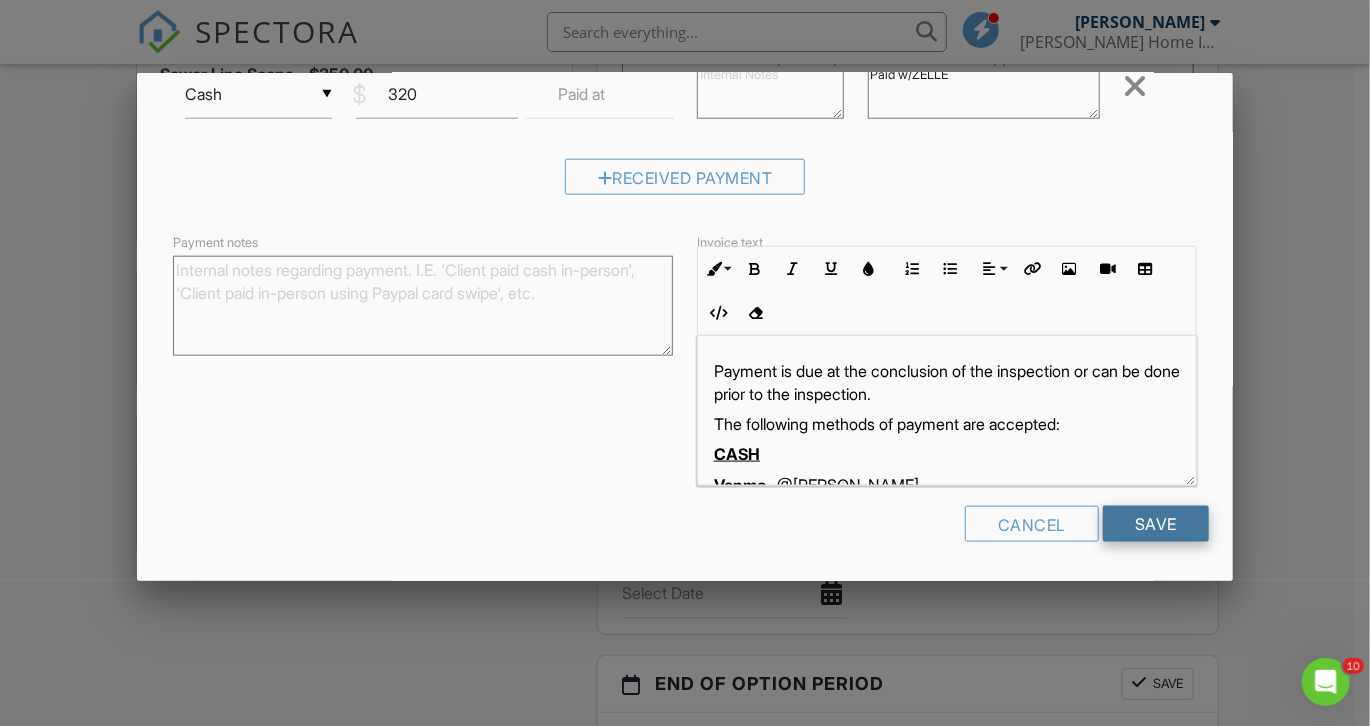 type on "Paid w/ZELLE" 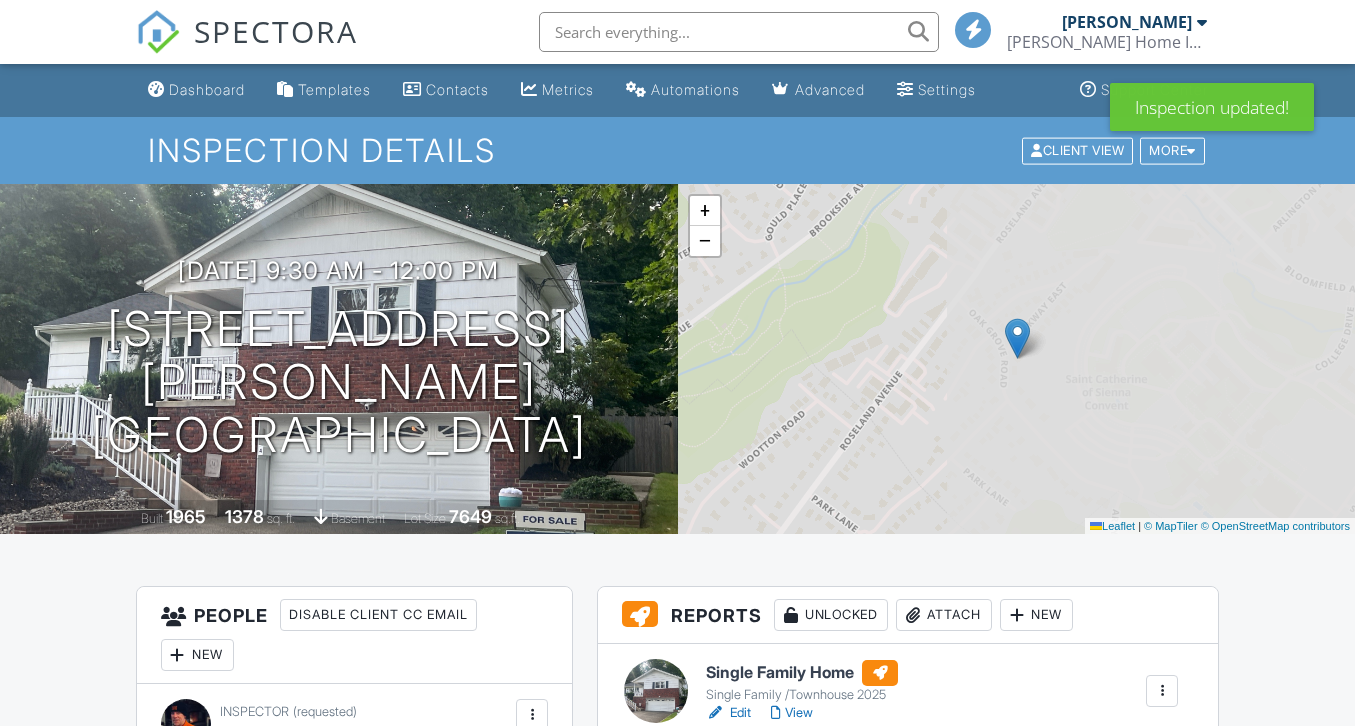scroll, scrollTop: 0, scrollLeft: 0, axis: both 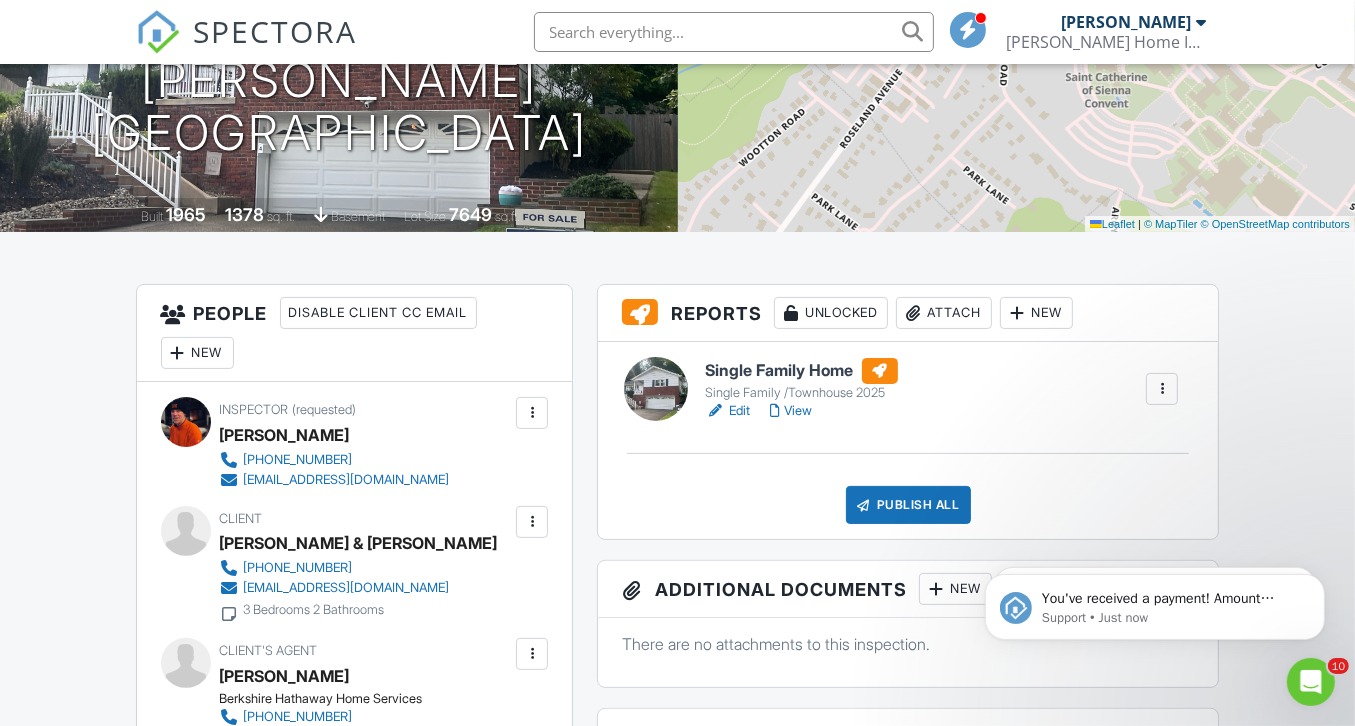 click on "Publish All" at bounding box center [908, 505] 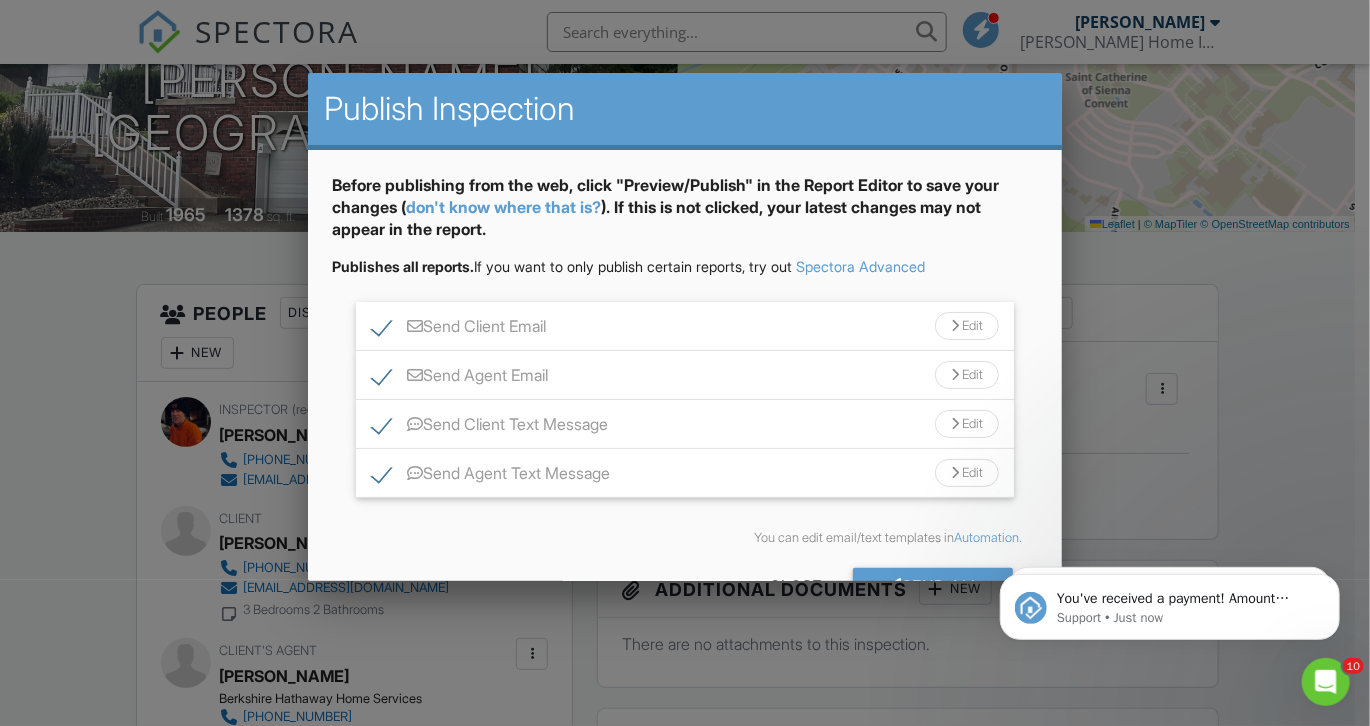 click at bounding box center [955, 424] 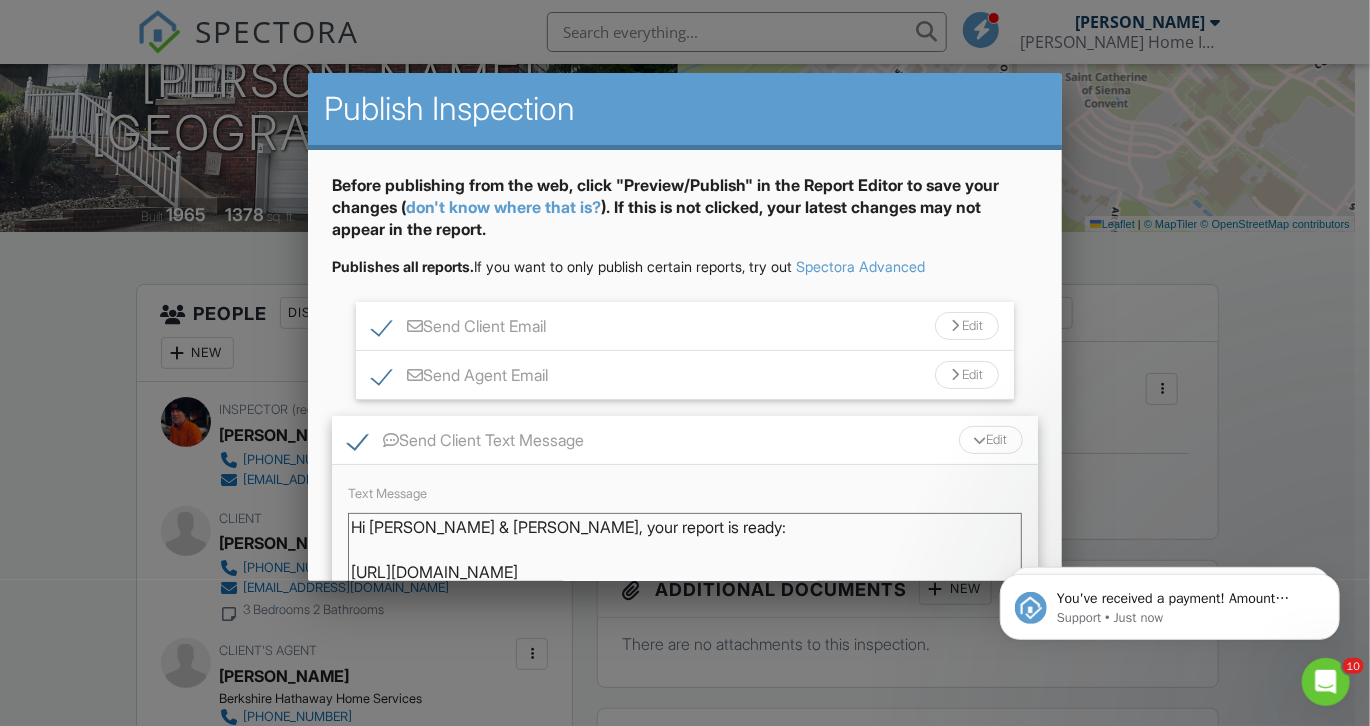 click on "Hi Megan & Michael, your report is ready:
https://app.spectora.com/u/211SMzY
- Jack McEvoy 201-396-5928" at bounding box center [685, 563] 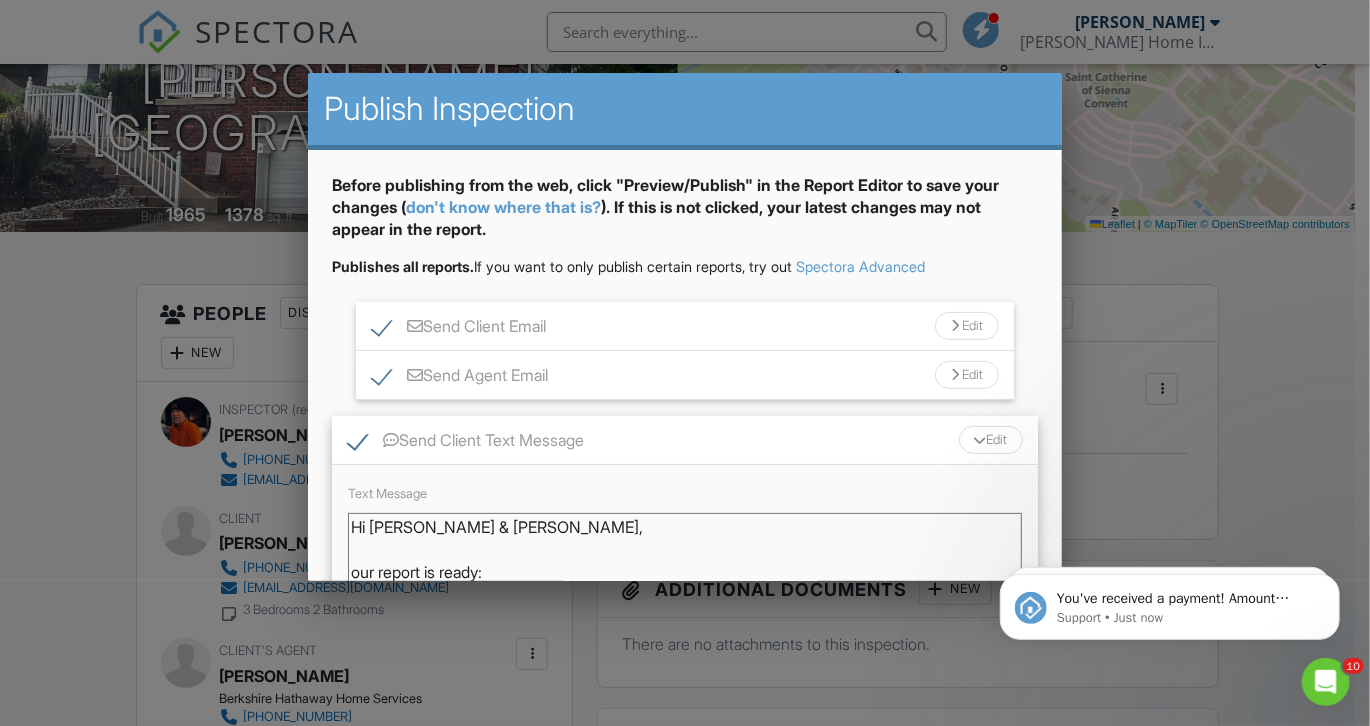 scroll, scrollTop: 0, scrollLeft: 0, axis: both 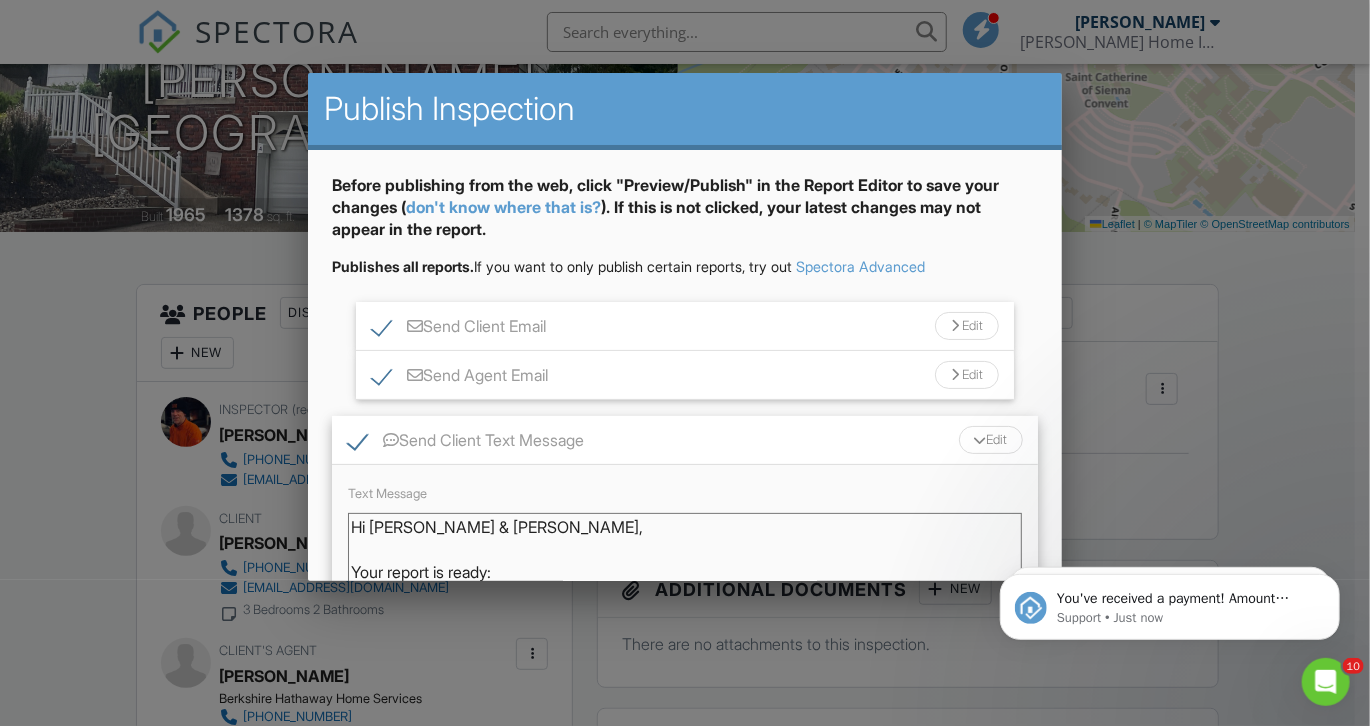 type on "Hi Megan & Michael,
Your report is ready:
https://app.spectora.com/u/211SMzY
- Jack McEvoy 201-396-5928" 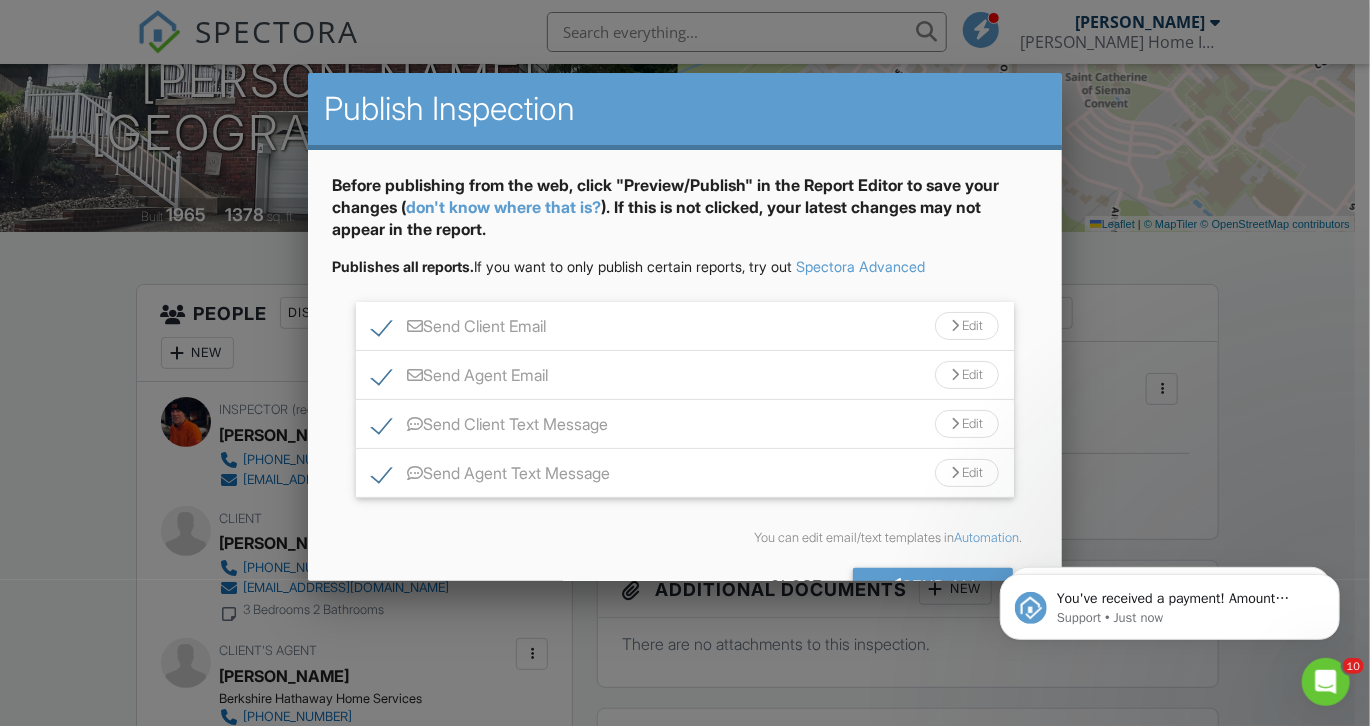 click on "Edit" at bounding box center (967, 473) 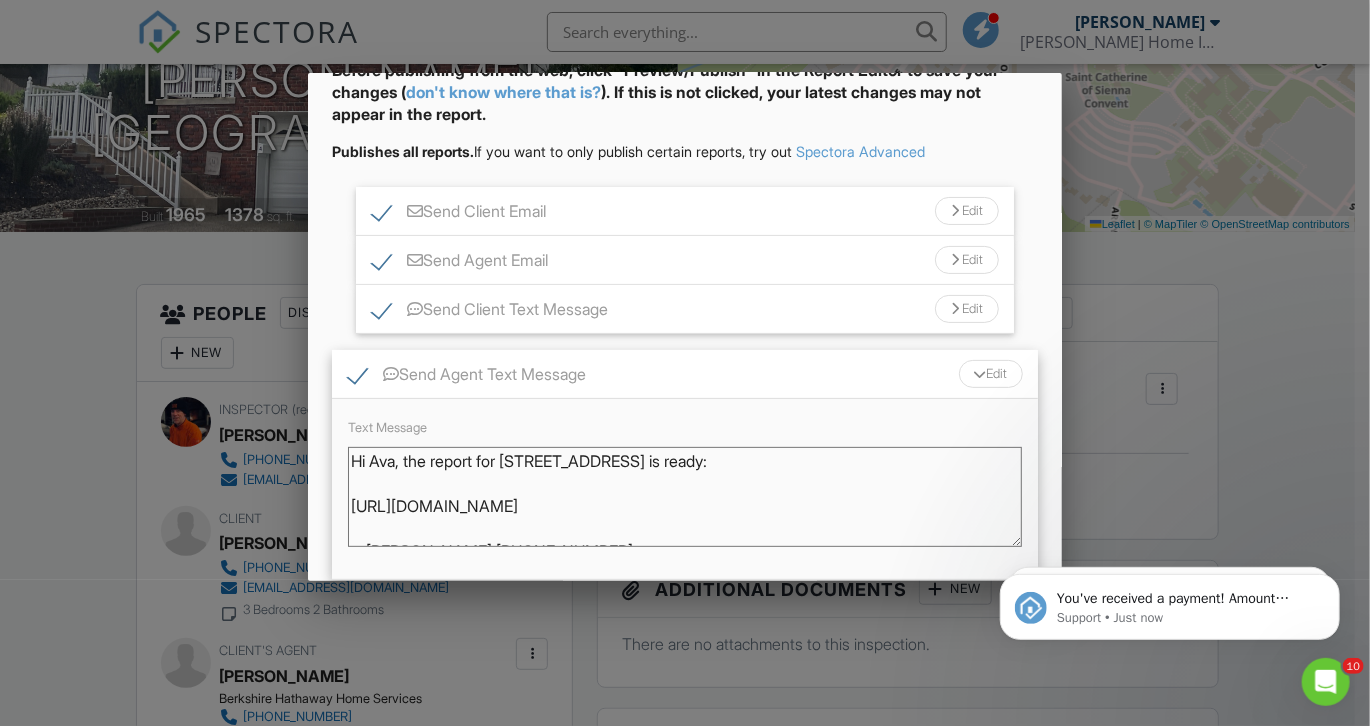 scroll, scrollTop: 116, scrollLeft: 0, axis: vertical 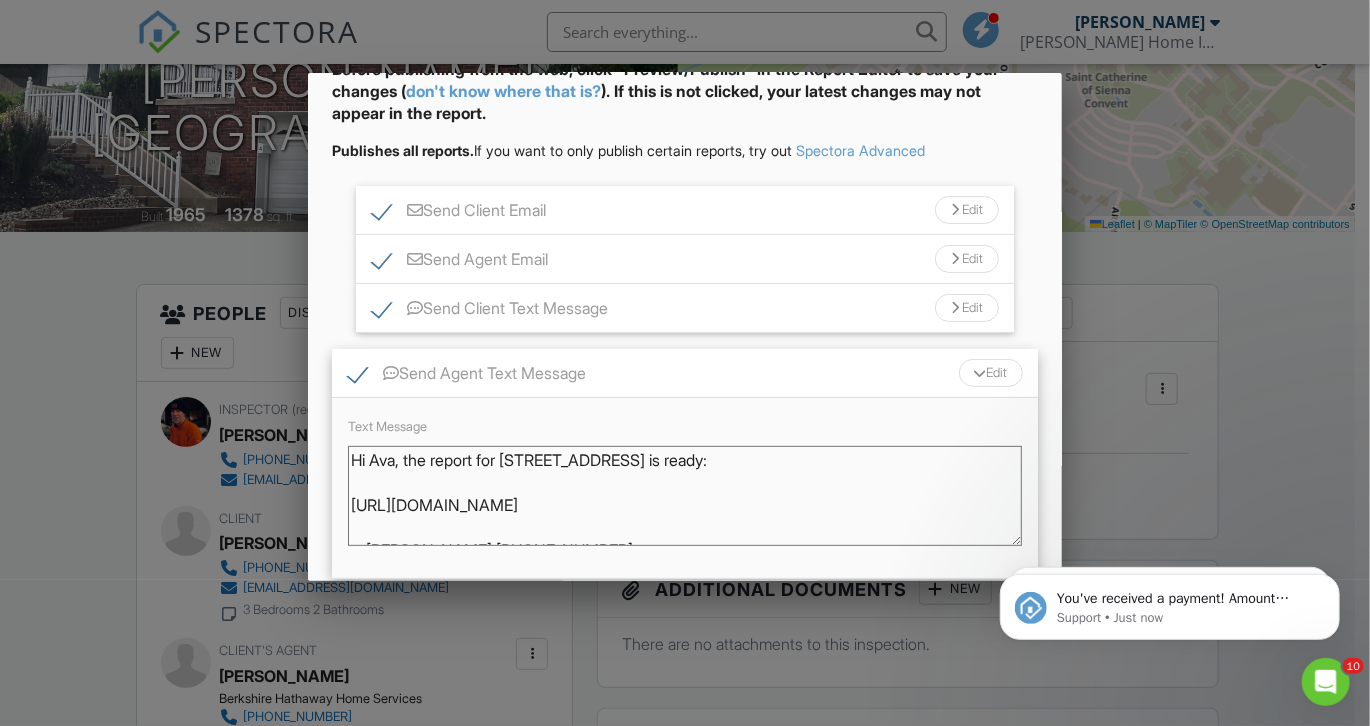 click on "Hi Ava, the report for 4 Parkway E is ready:
https://app.spectora.com/u/y3nNZB7
- Jack McEvoy 201-396-5928" at bounding box center [685, 496] 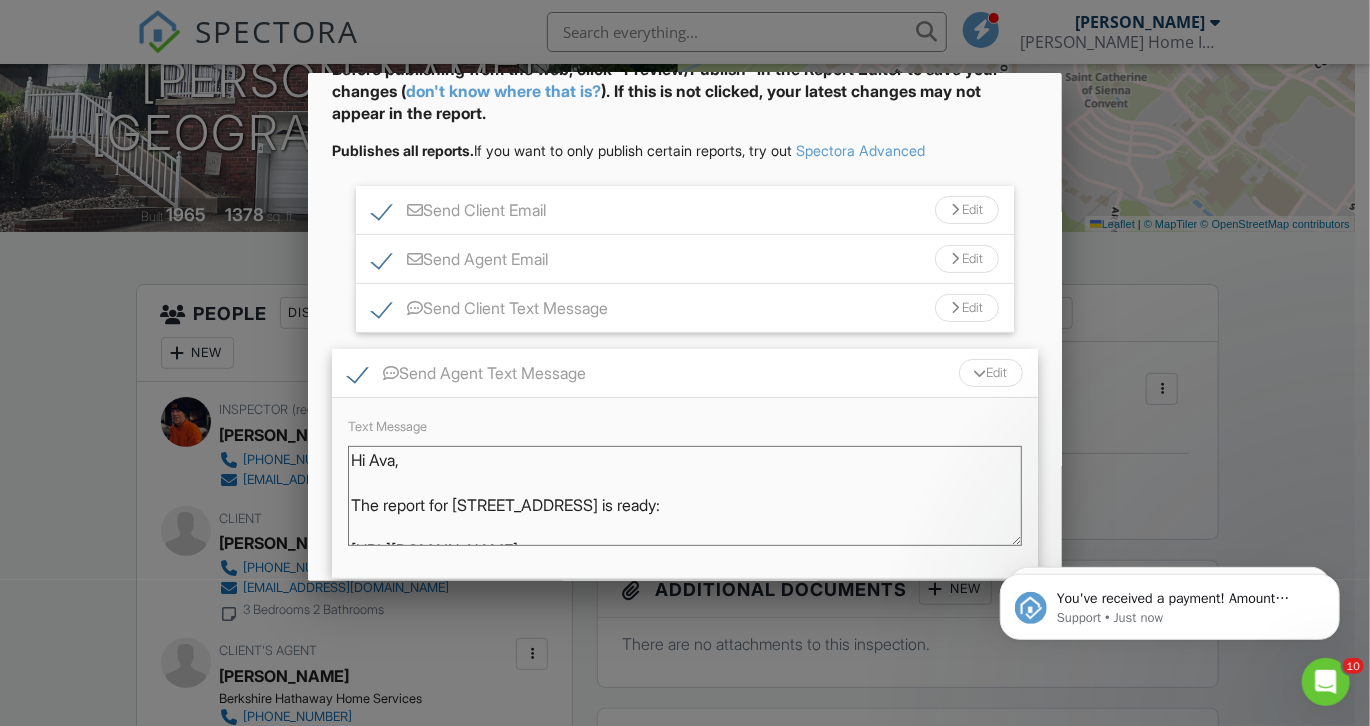 type on "Hi Ava,
The report for 4 Parkway E is ready:
https://app.spectora.com/u/y3nNZB7
- Jack McEvoy 201-396-5928" 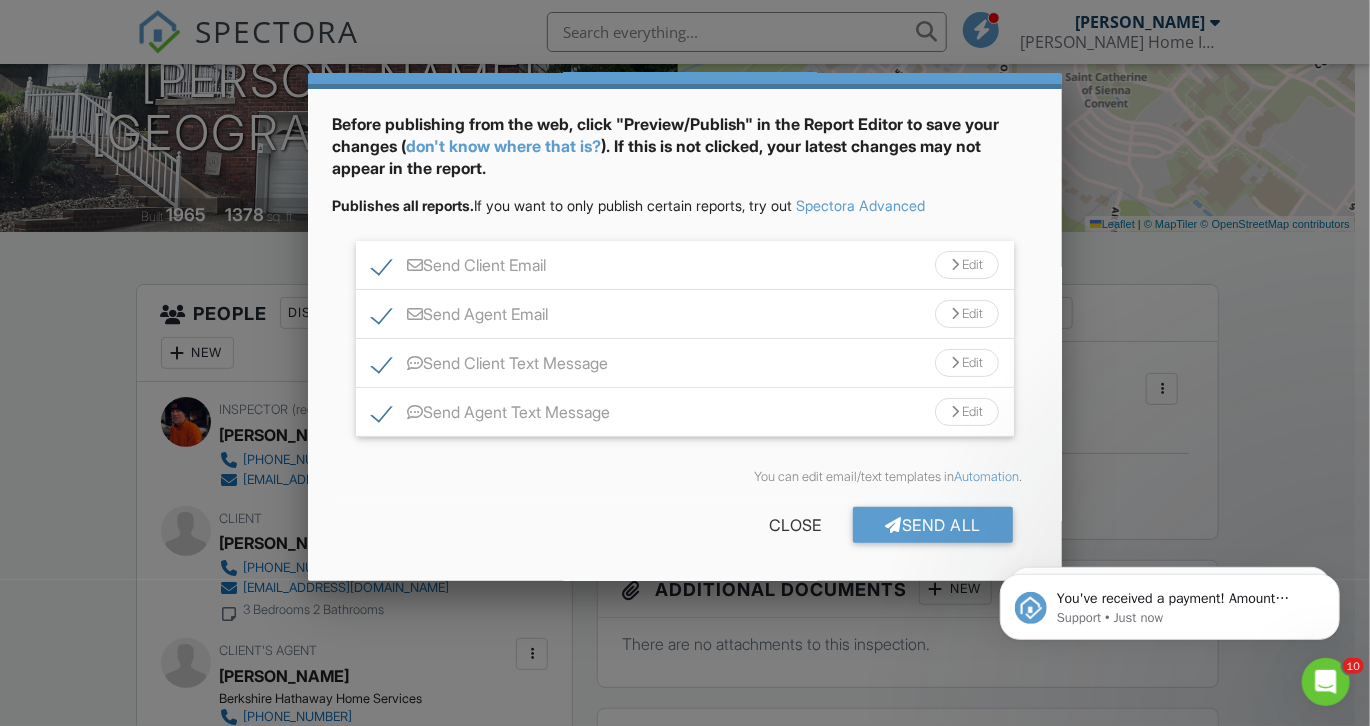 scroll, scrollTop: 59, scrollLeft: 0, axis: vertical 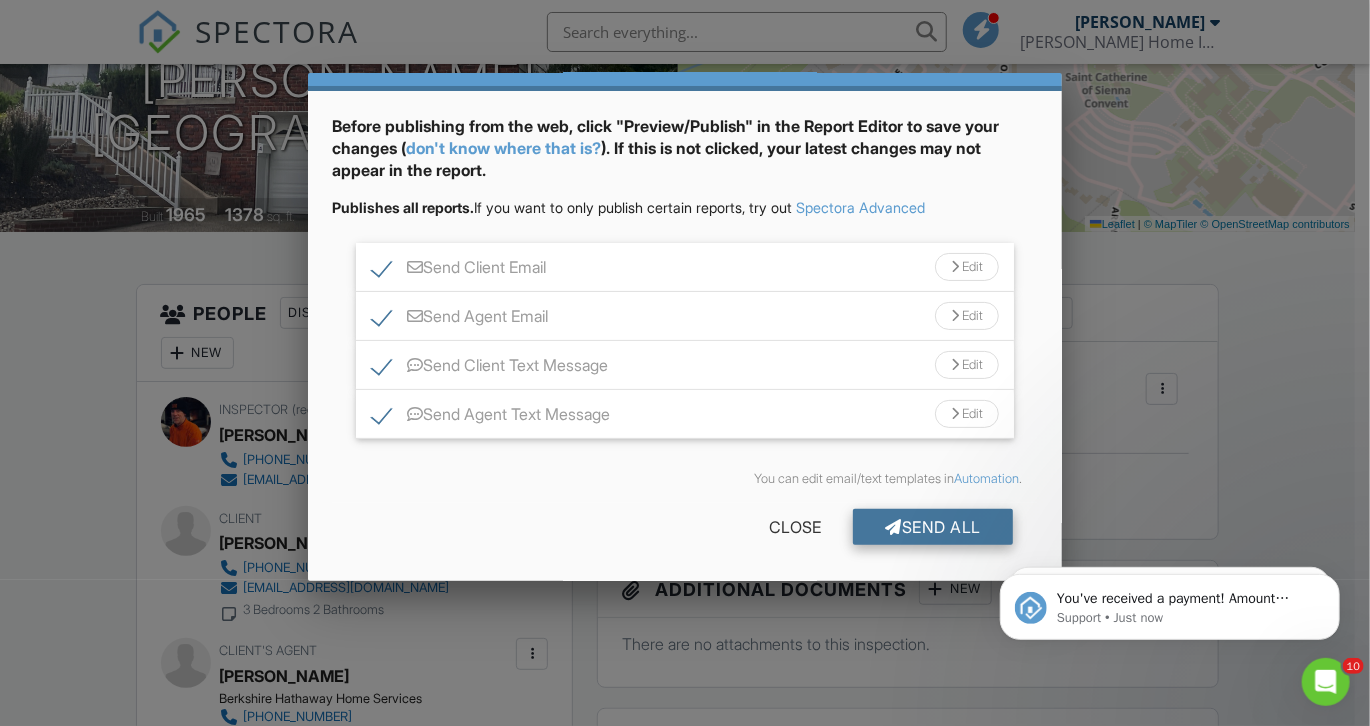 click on "Send All" at bounding box center [933, 527] 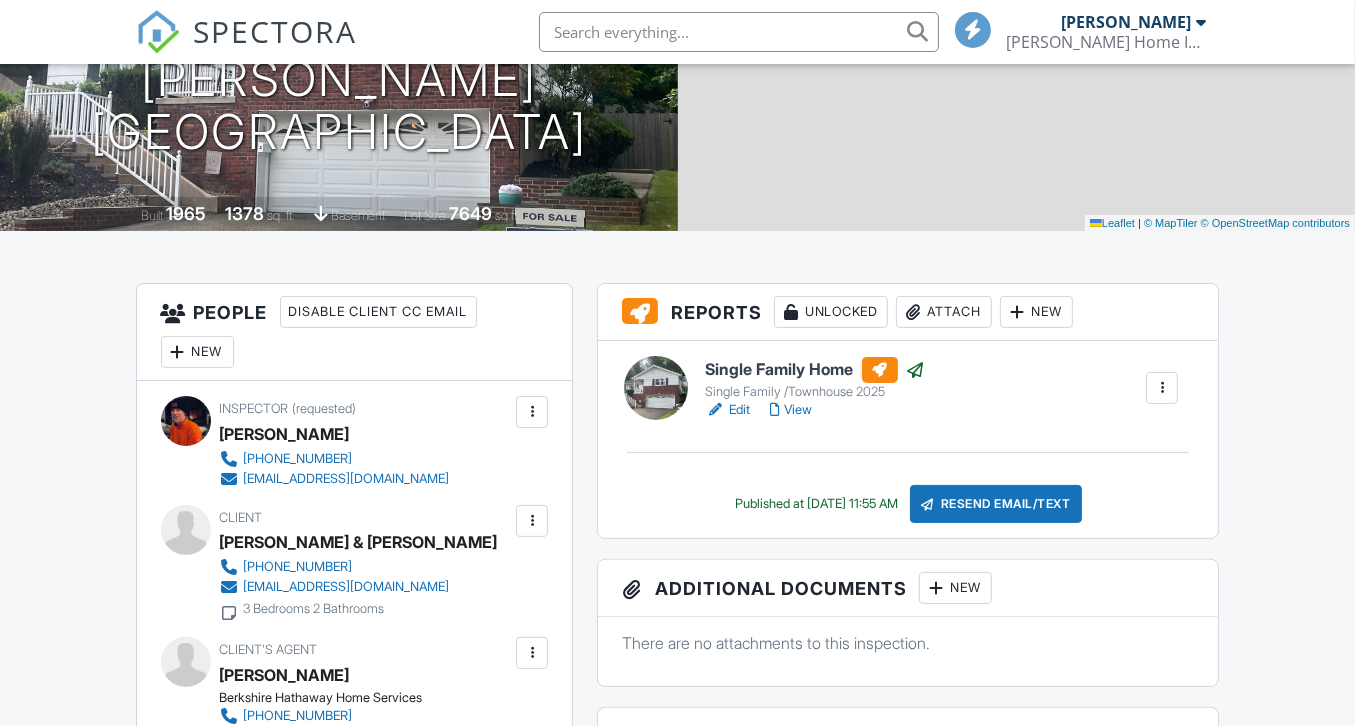 scroll, scrollTop: 303, scrollLeft: 0, axis: vertical 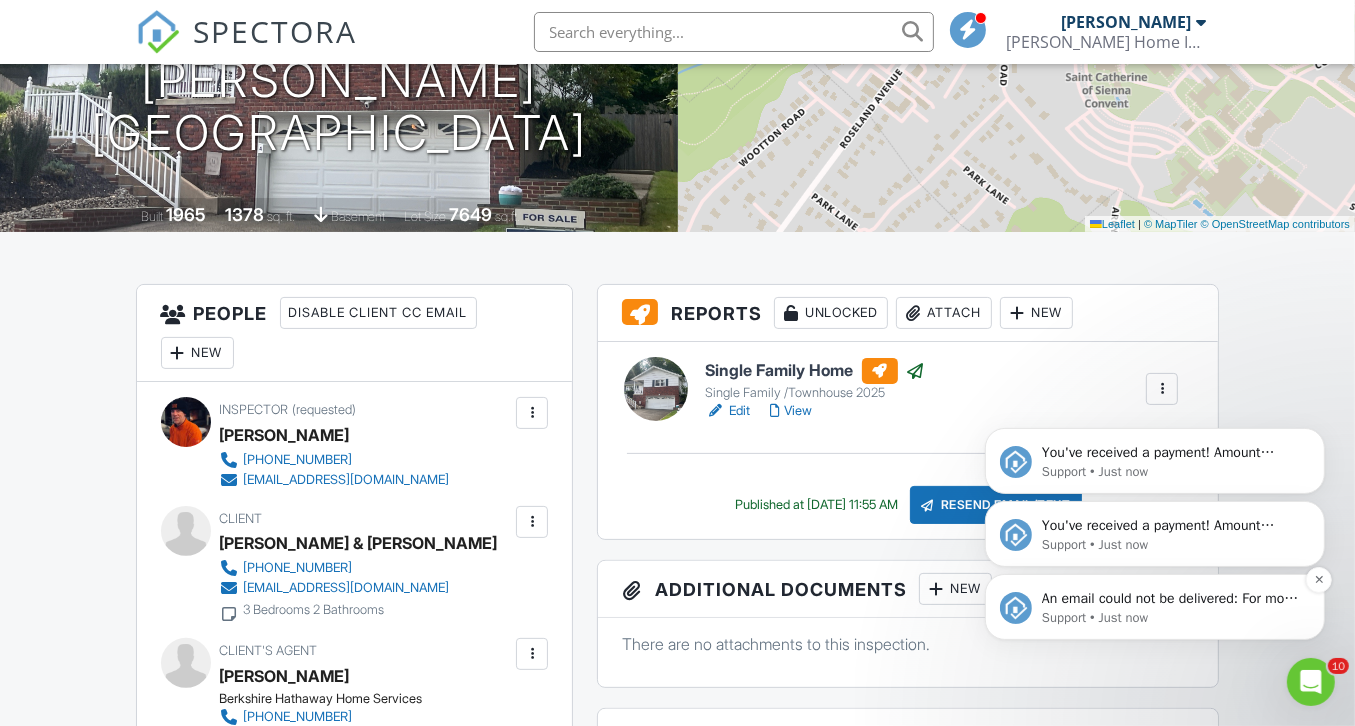 click on "Support • Just now" at bounding box center [1170, 617] 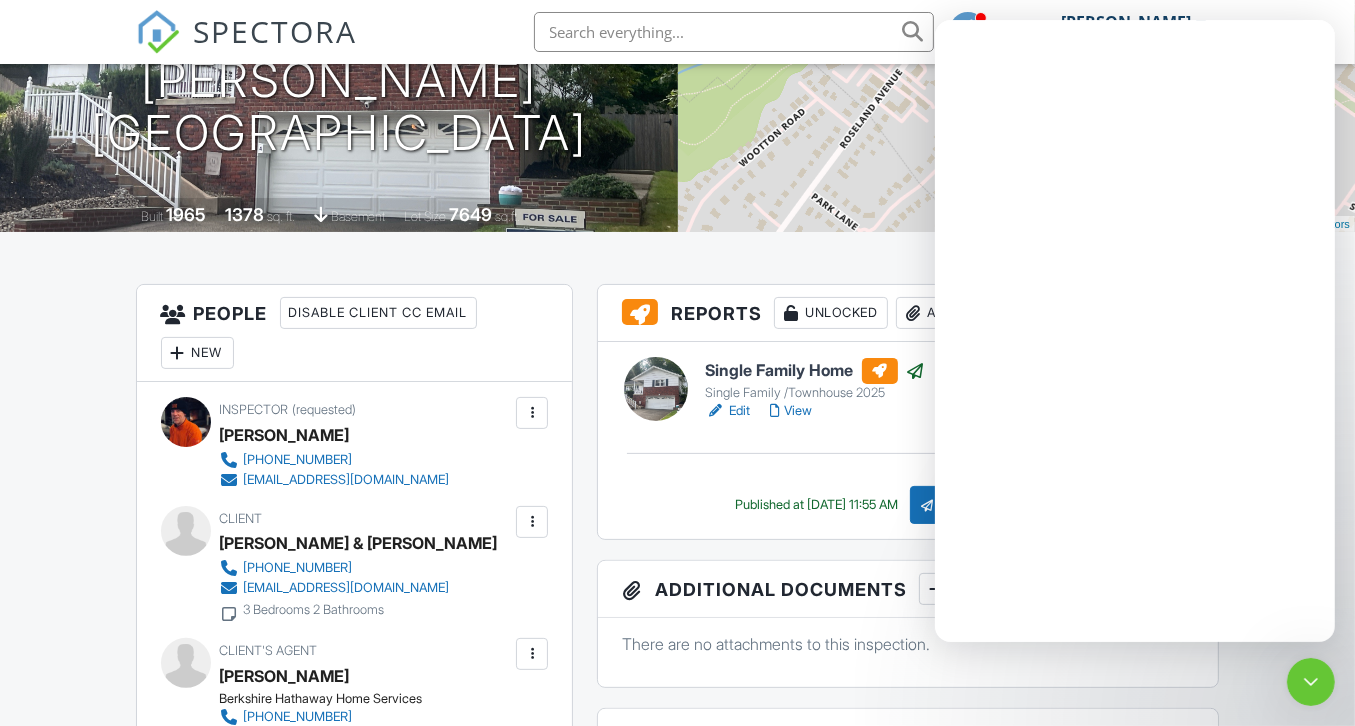 scroll, scrollTop: 0, scrollLeft: 0, axis: both 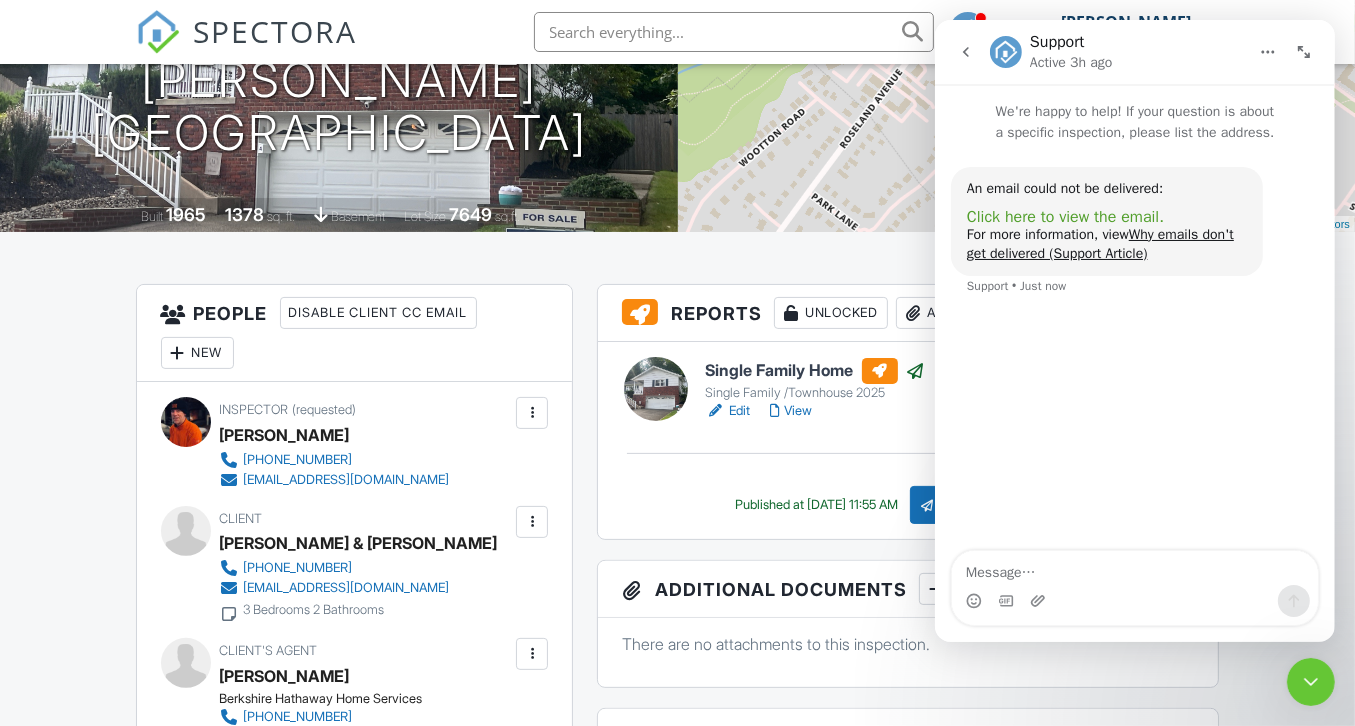 click on "Click here to view the email." at bounding box center (1064, 217) 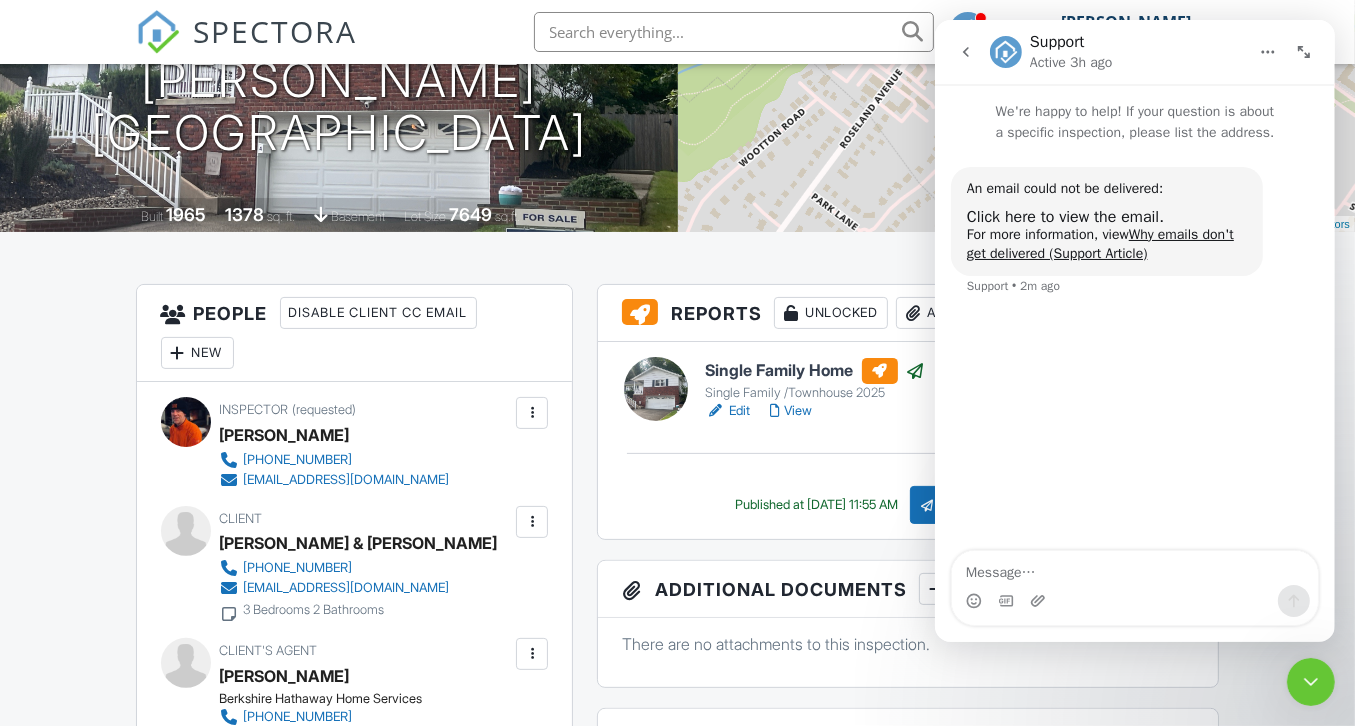 scroll, scrollTop: 0, scrollLeft: 0, axis: both 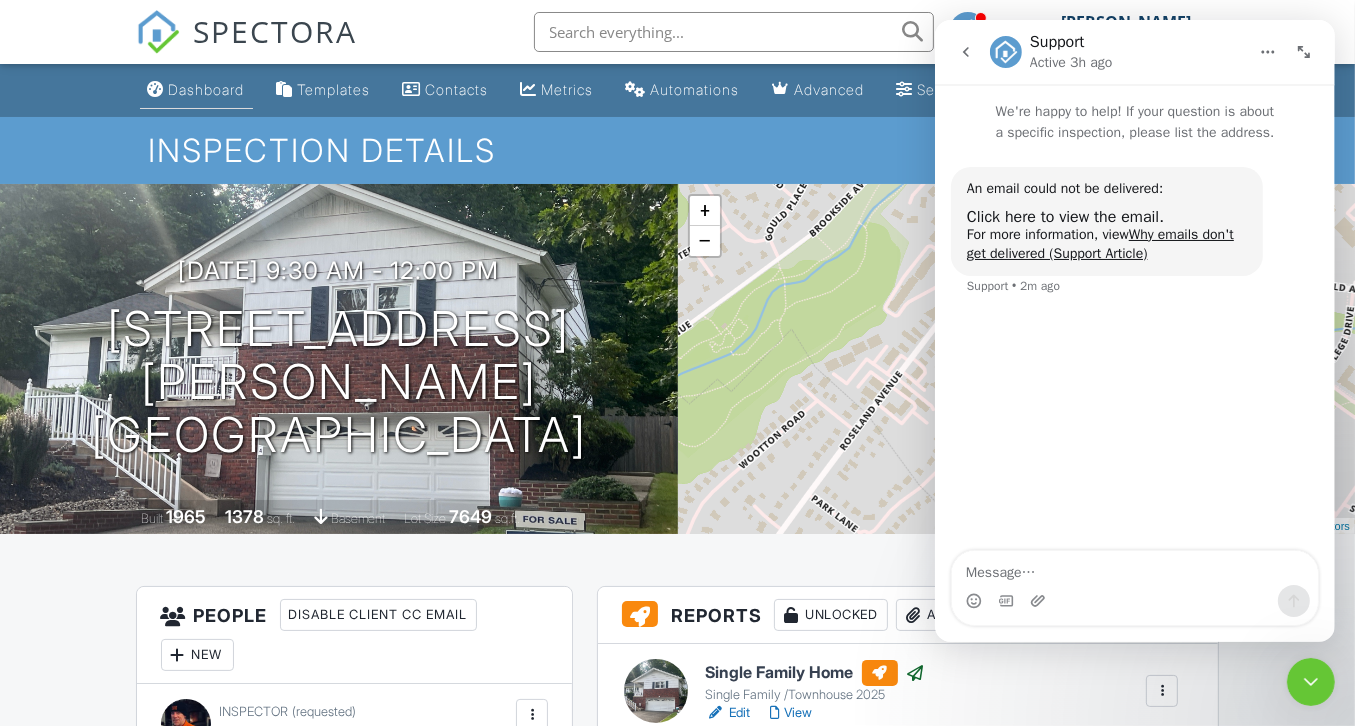 click on "Dashboard" at bounding box center (196, 90) 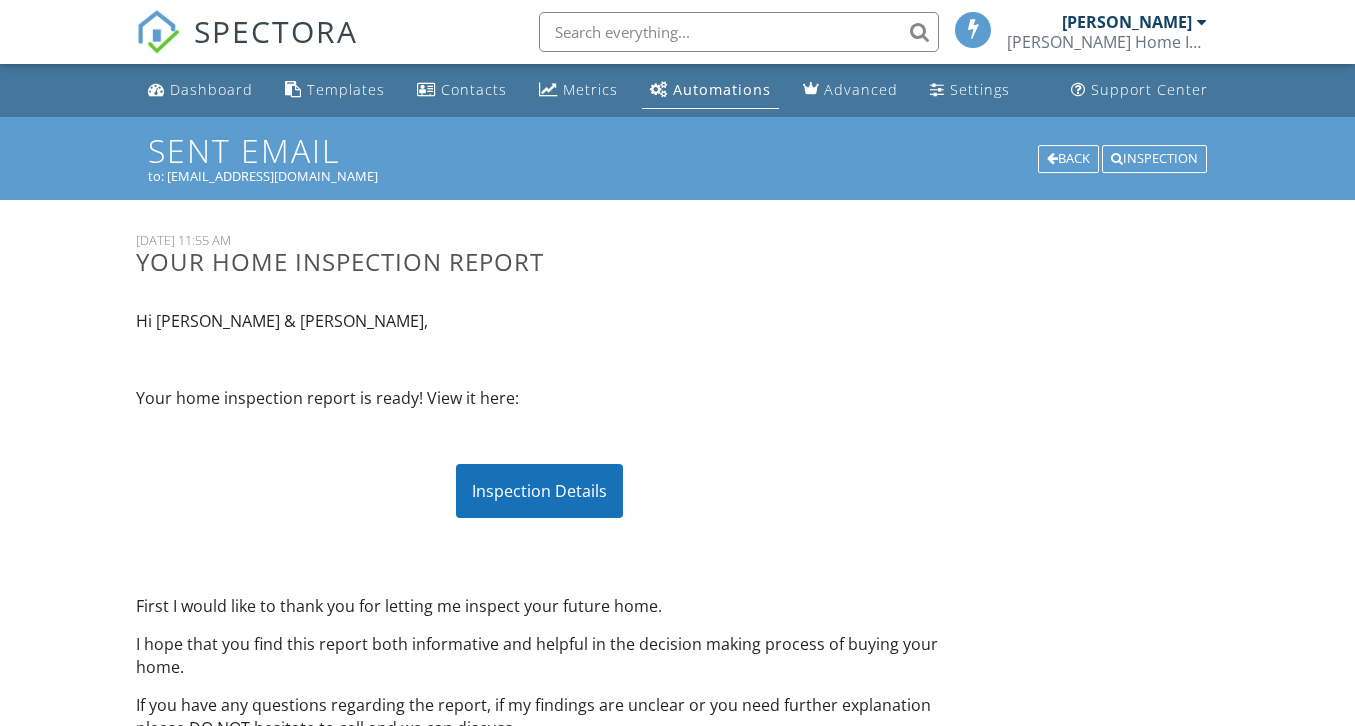 scroll, scrollTop: 0, scrollLeft: 0, axis: both 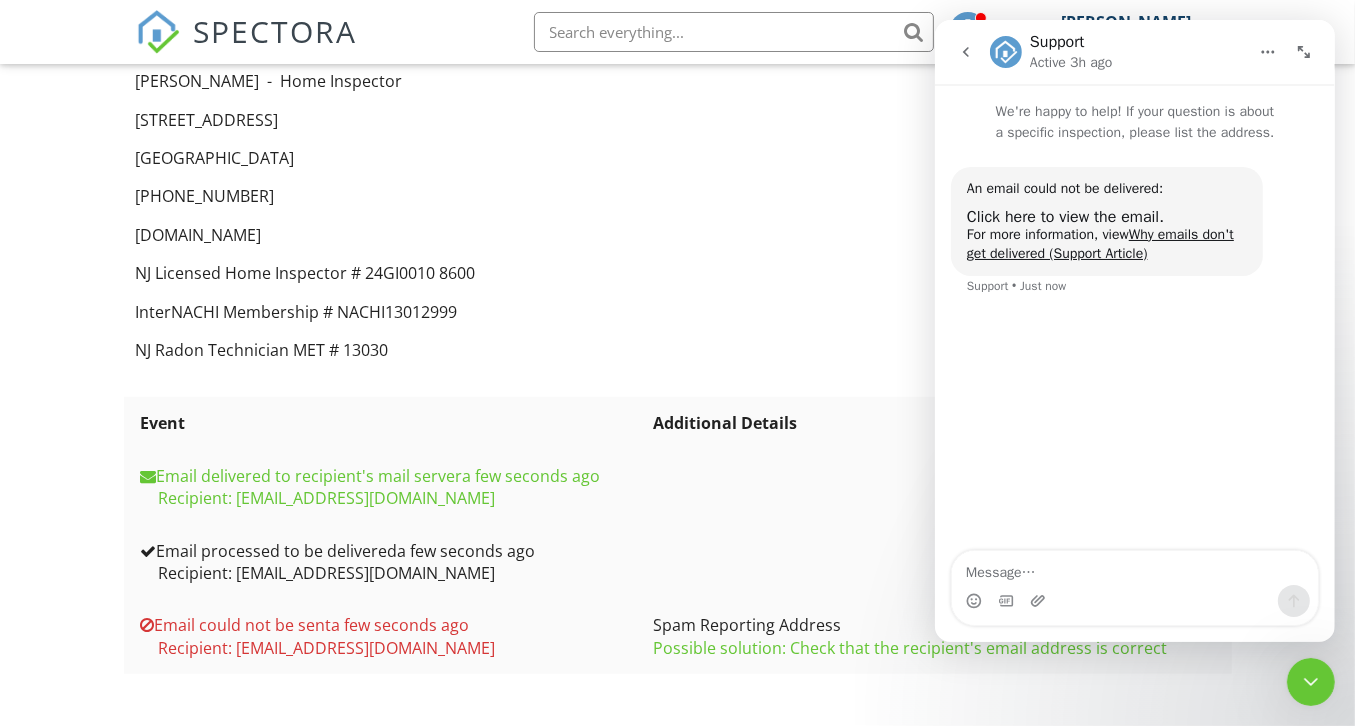 click 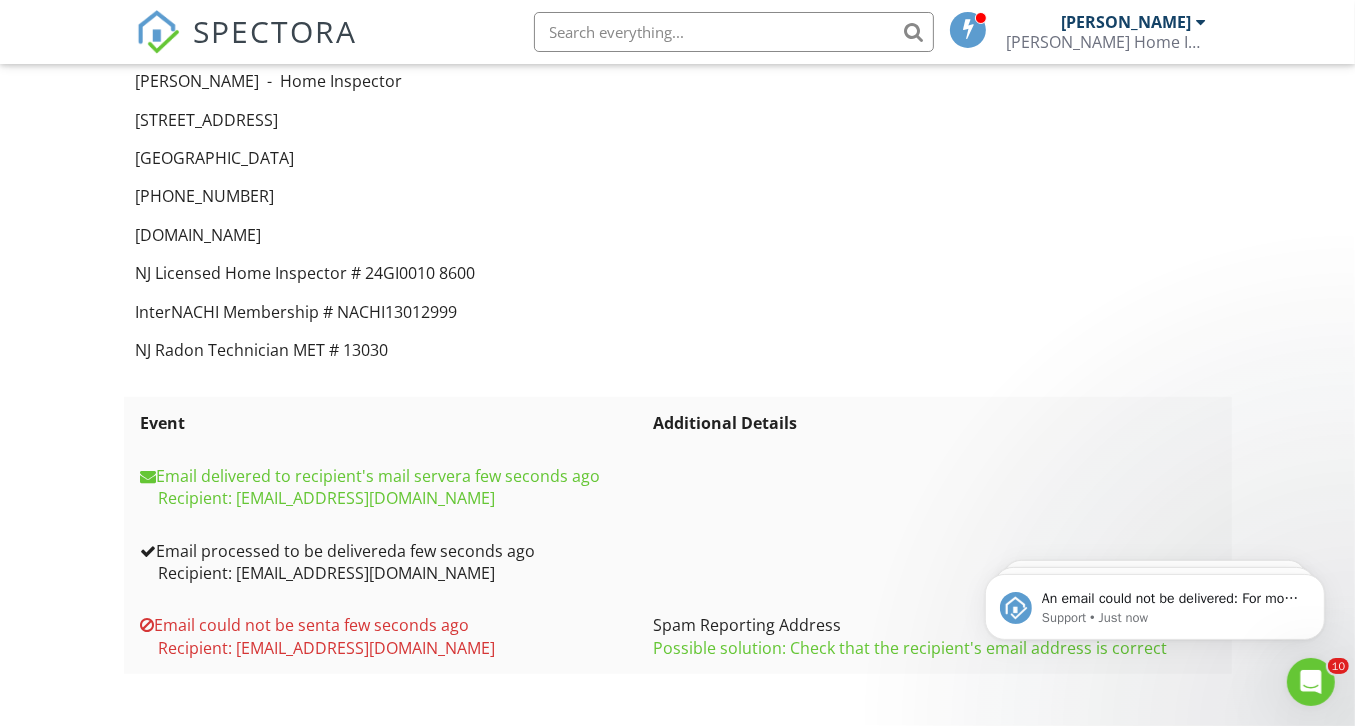 scroll, scrollTop: 0, scrollLeft: 0, axis: both 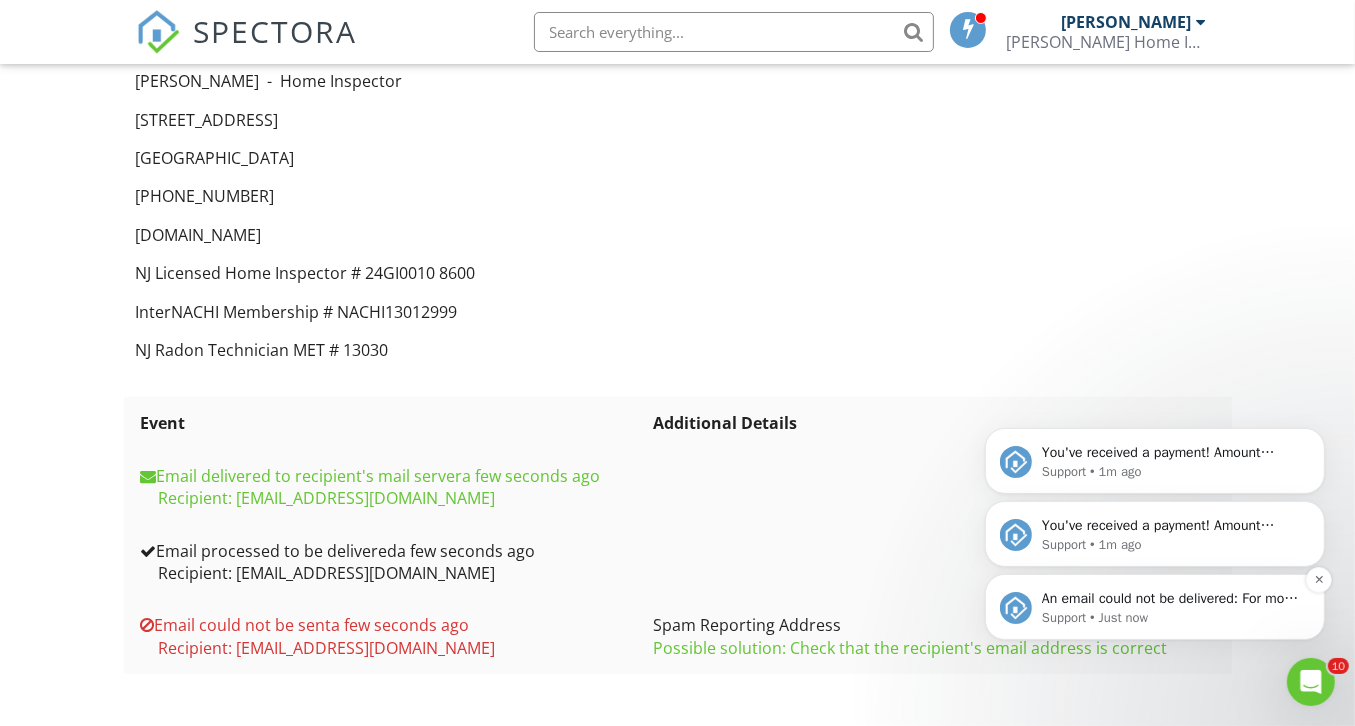 click on "Support • Just now" at bounding box center (1170, 617) 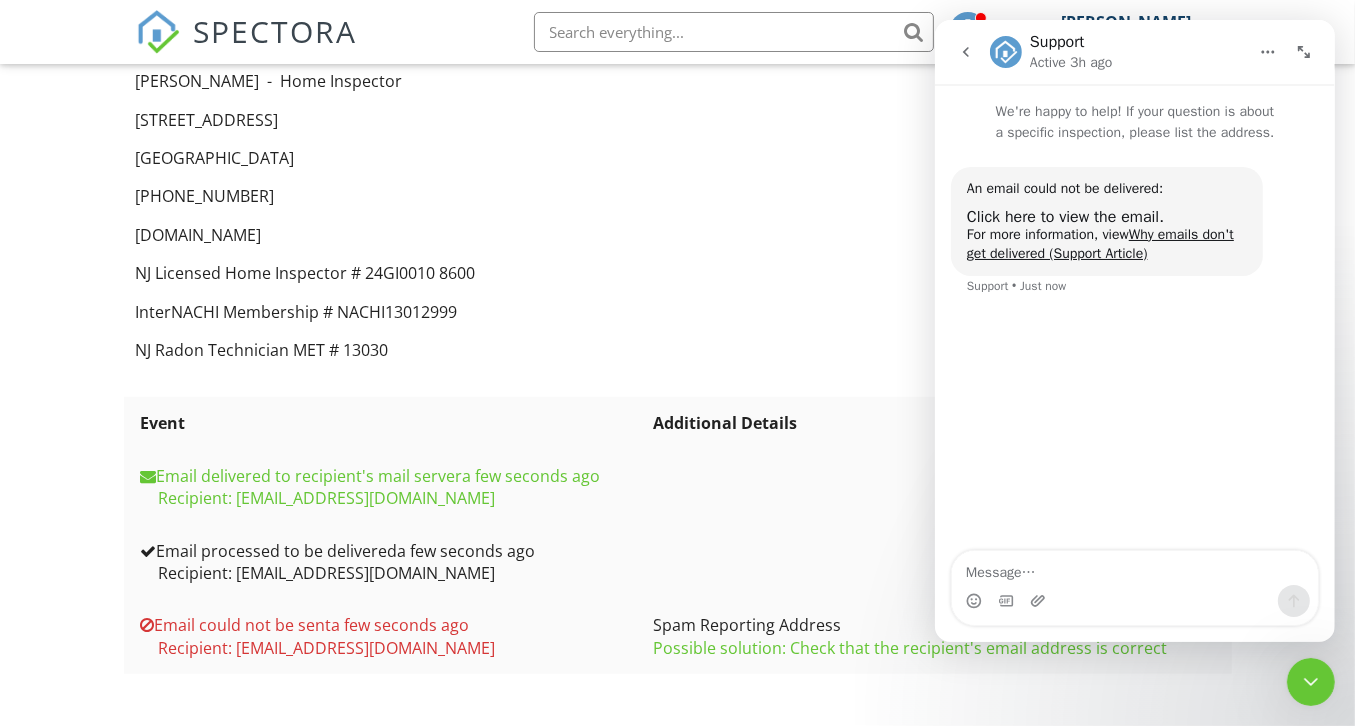 click 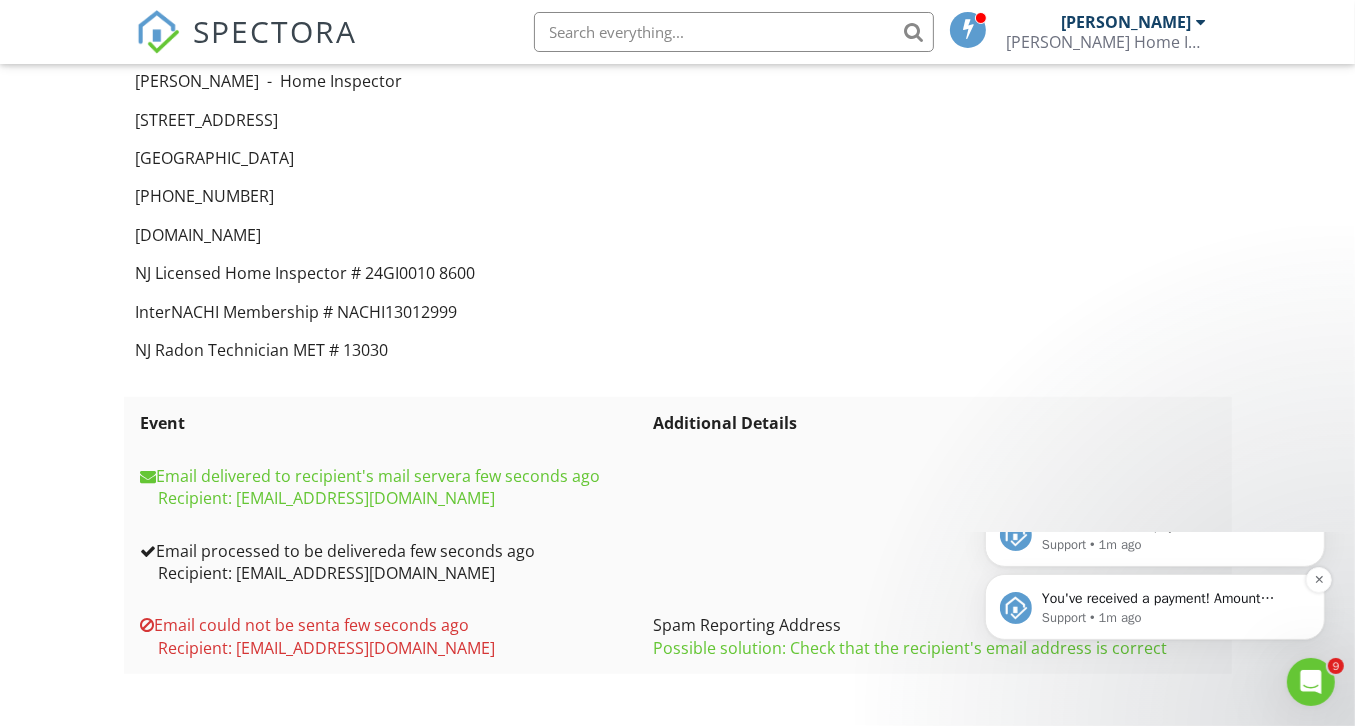 scroll, scrollTop: 0, scrollLeft: 0, axis: both 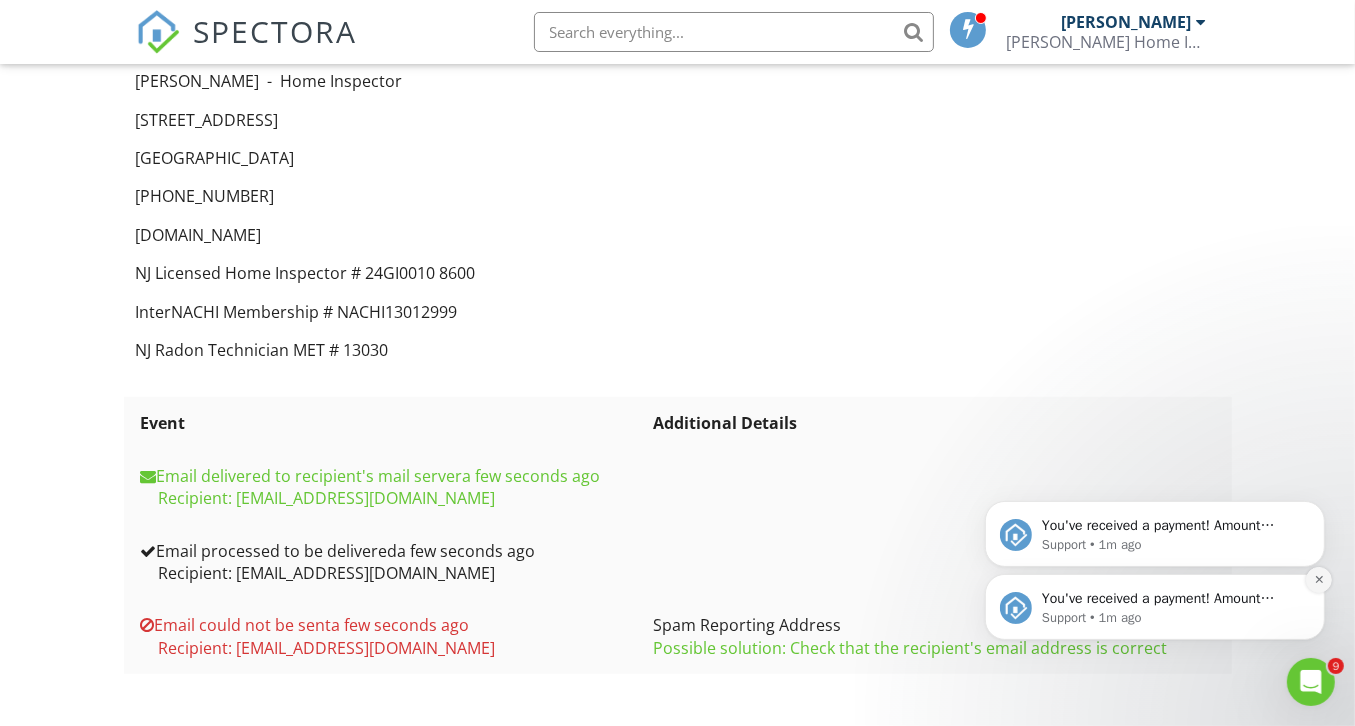 click 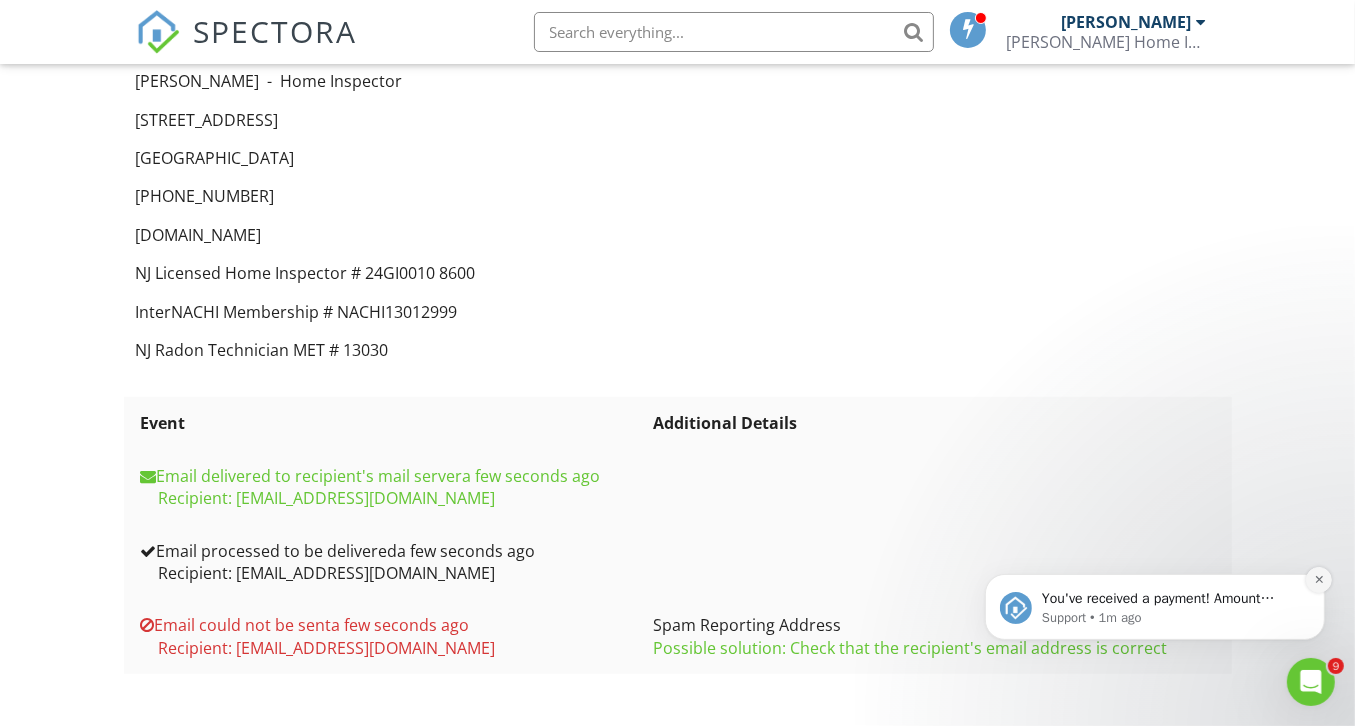 click 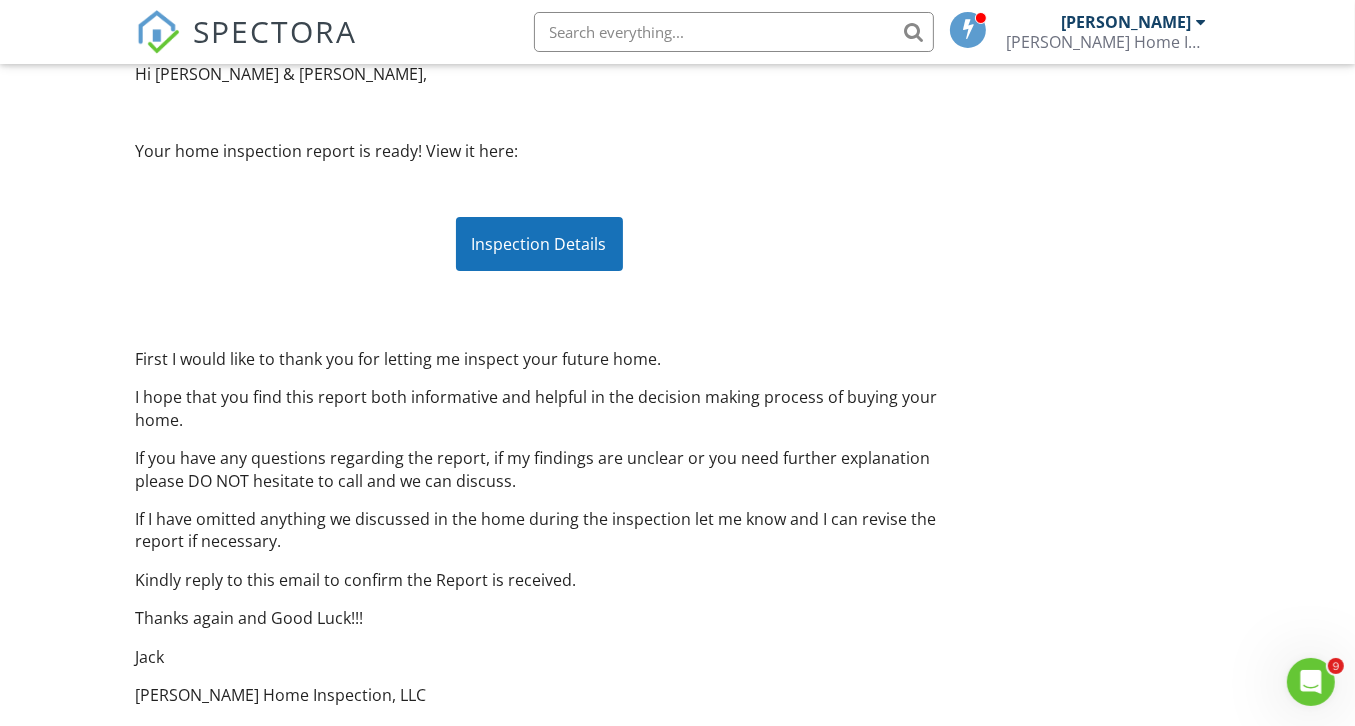 scroll, scrollTop: 0, scrollLeft: 0, axis: both 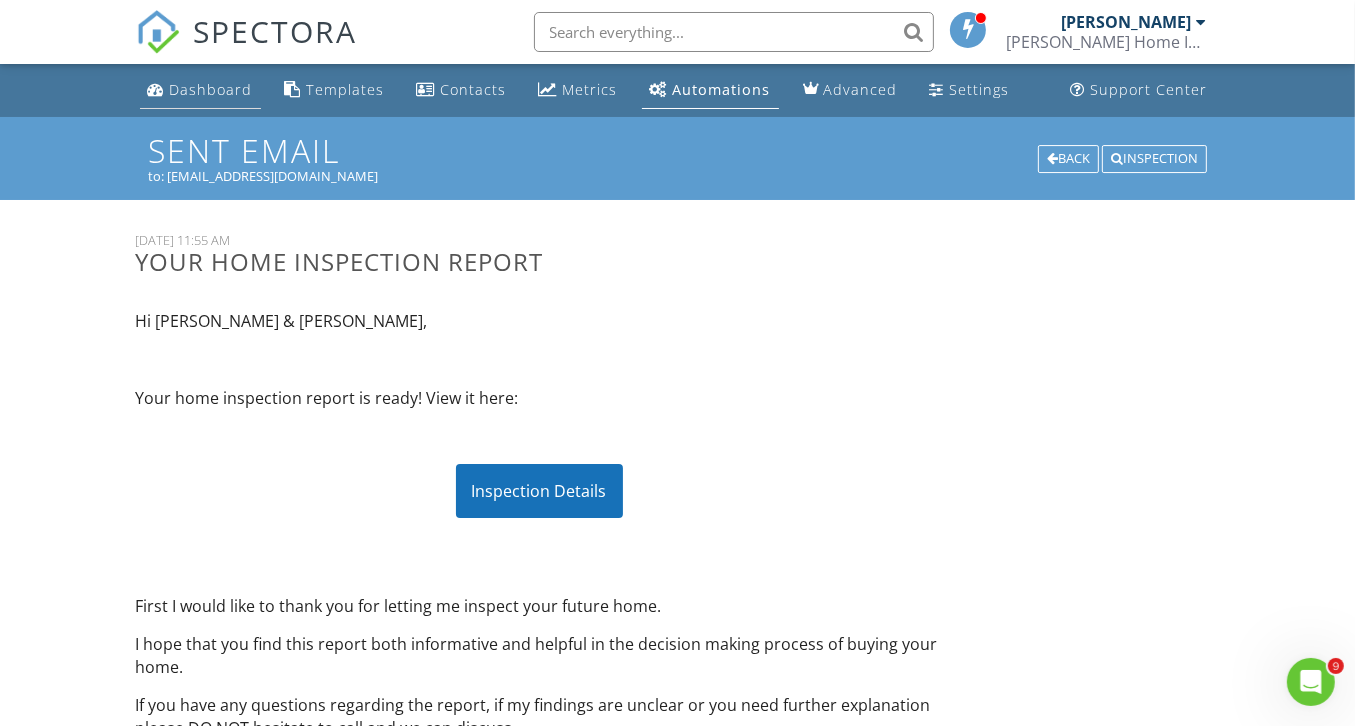click on "Dashboard" at bounding box center [211, 89] 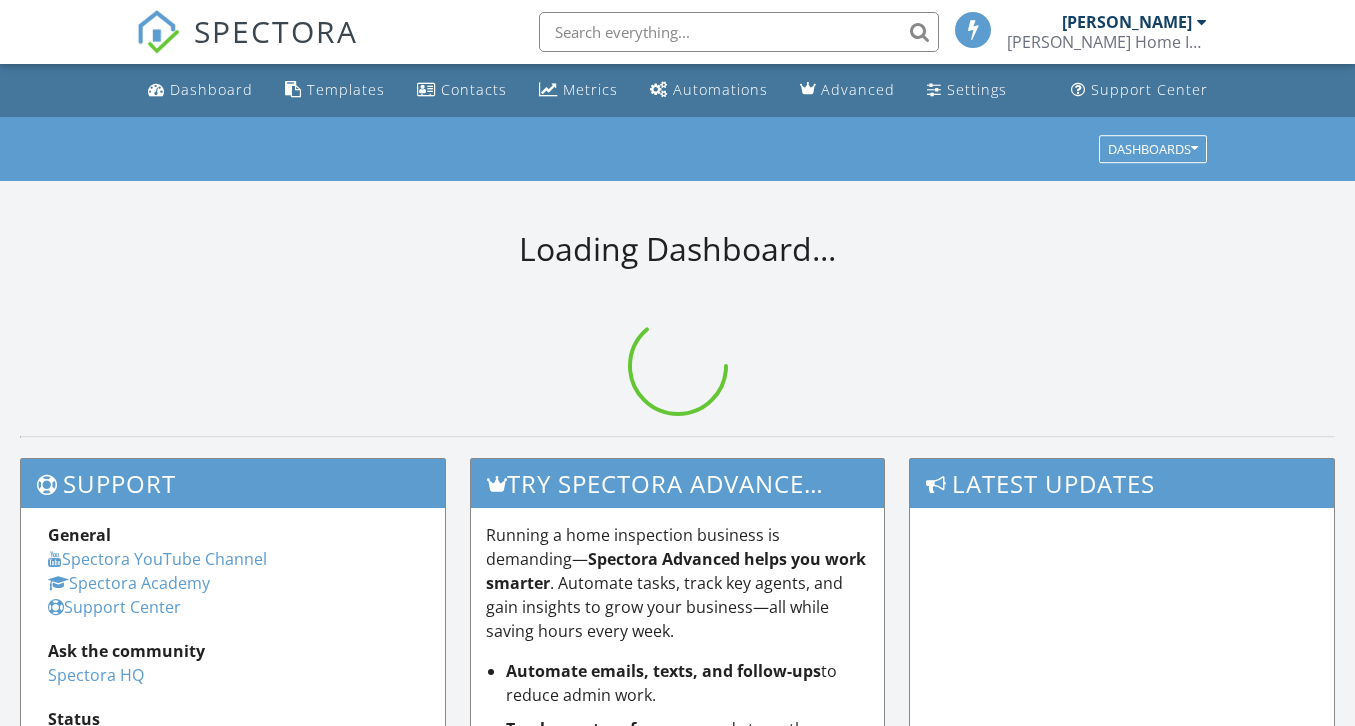 scroll, scrollTop: 0, scrollLeft: 0, axis: both 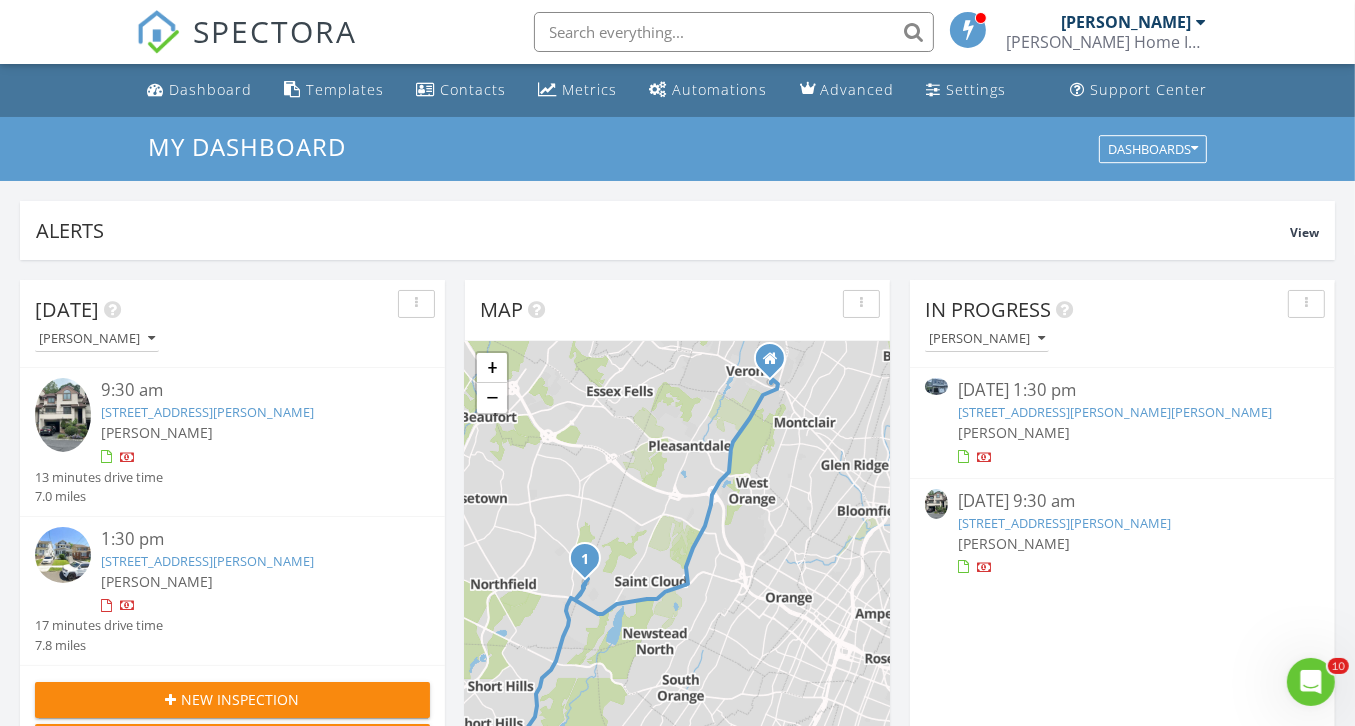click on "[STREET_ADDRESS][PERSON_NAME][PERSON_NAME]" at bounding box center (1115, 412) 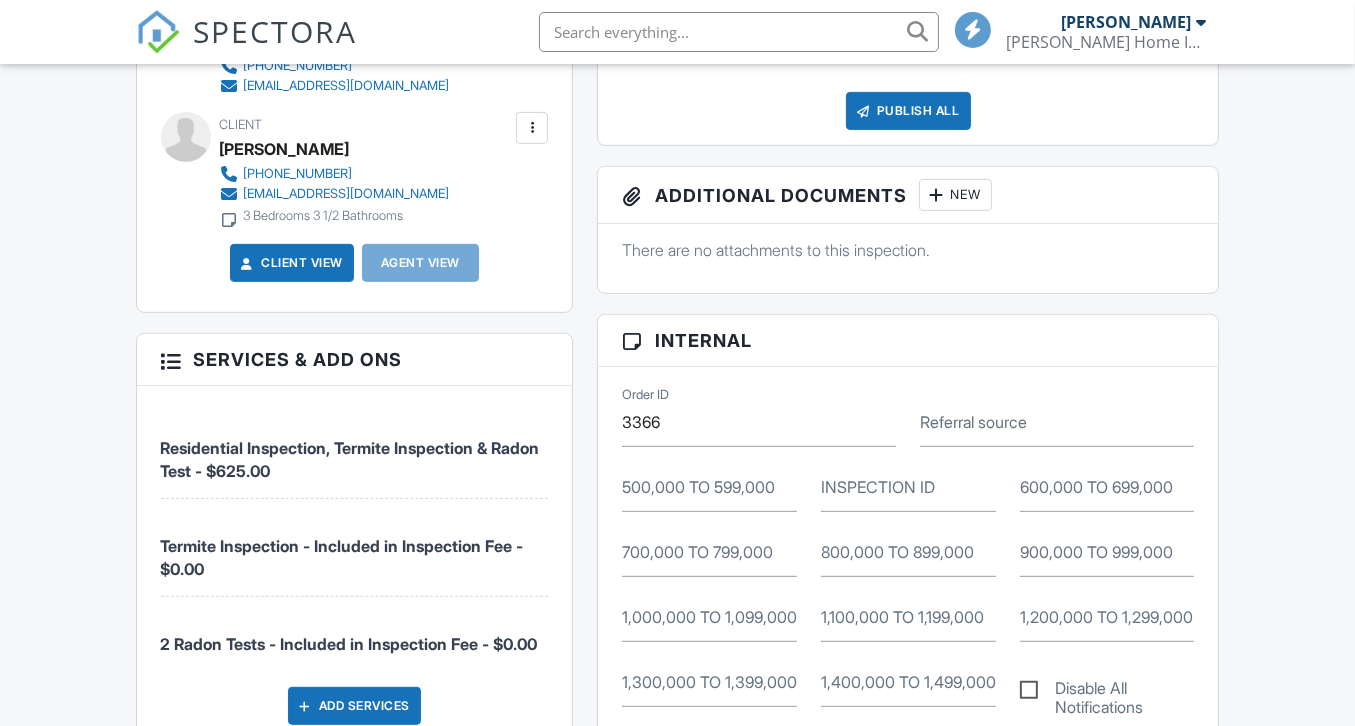 scroll, scrollTop: 1112, scrollLeft: 0, axis: vertical 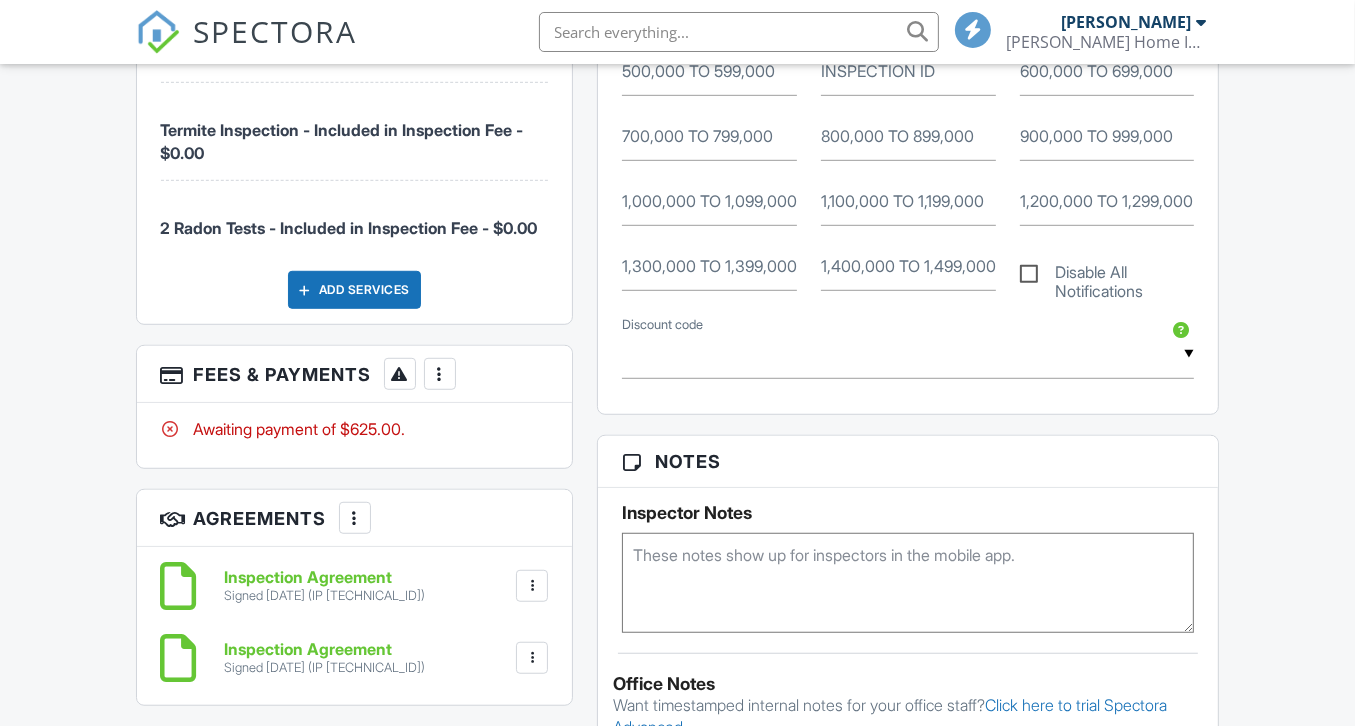 click at bounding box center [440, 374] 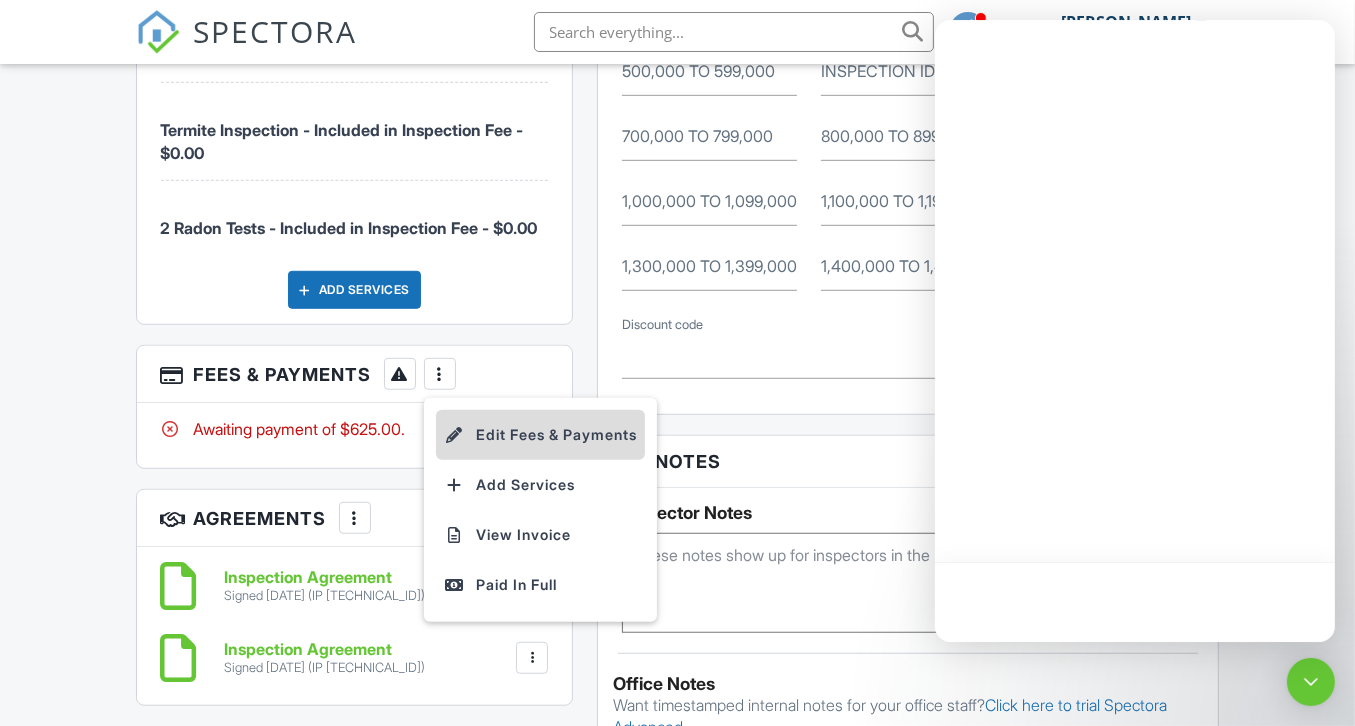 click on "Edit Fees & Payments" at bounding box center [540, 435] 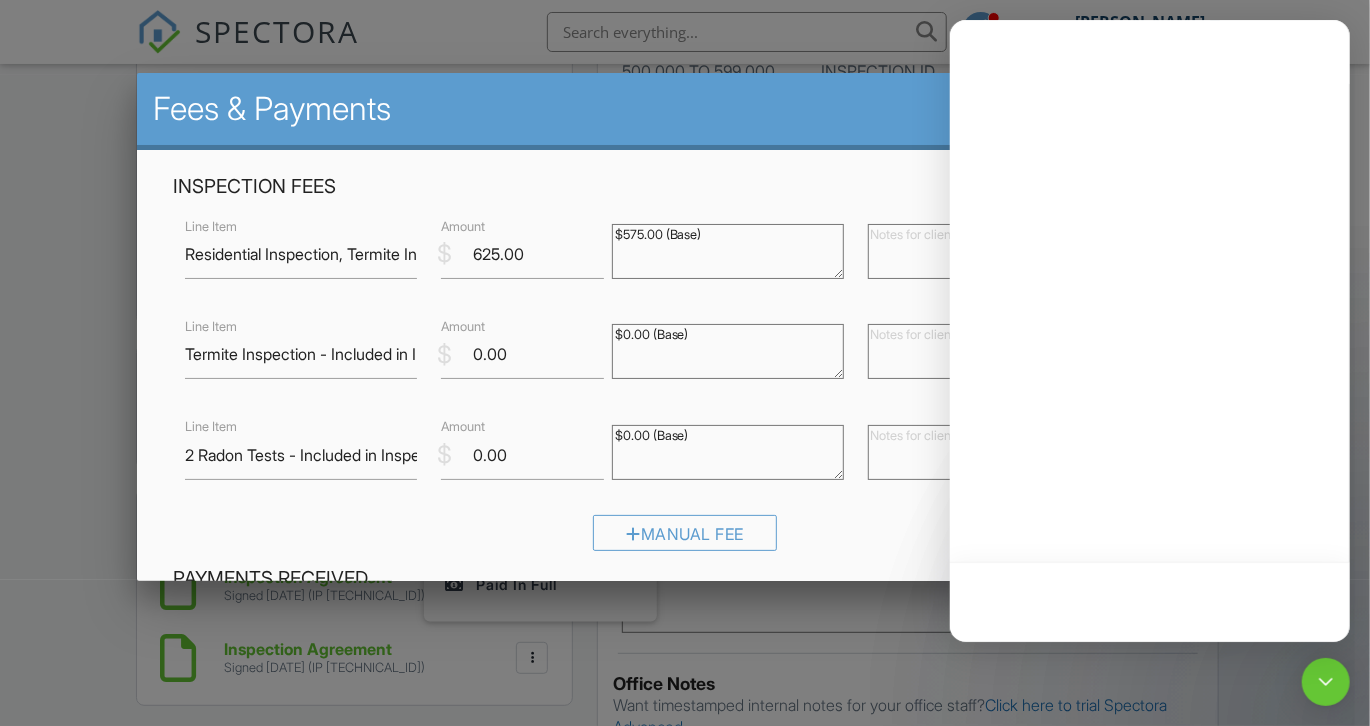 scroll, scrollTop: 255, scrollLeft: 0, axis: vertical 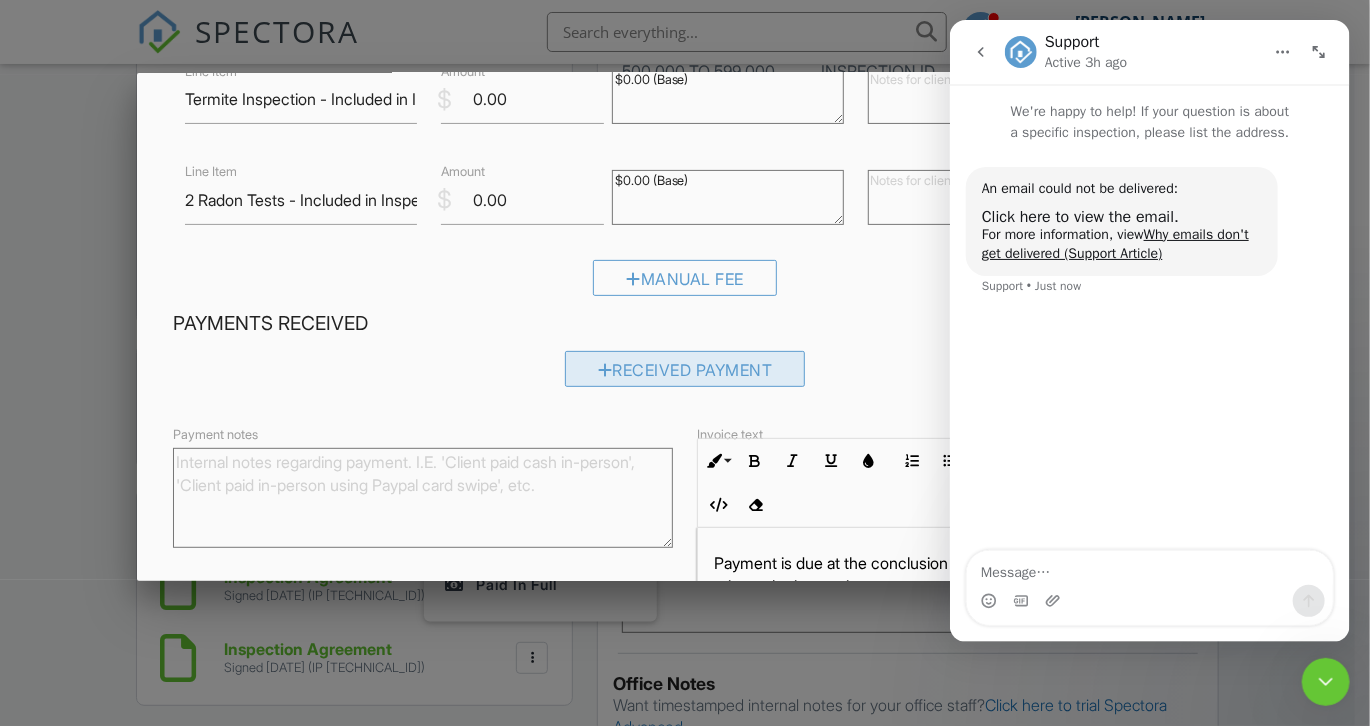 click on "Received Payment" at bounding box center (685, 369) 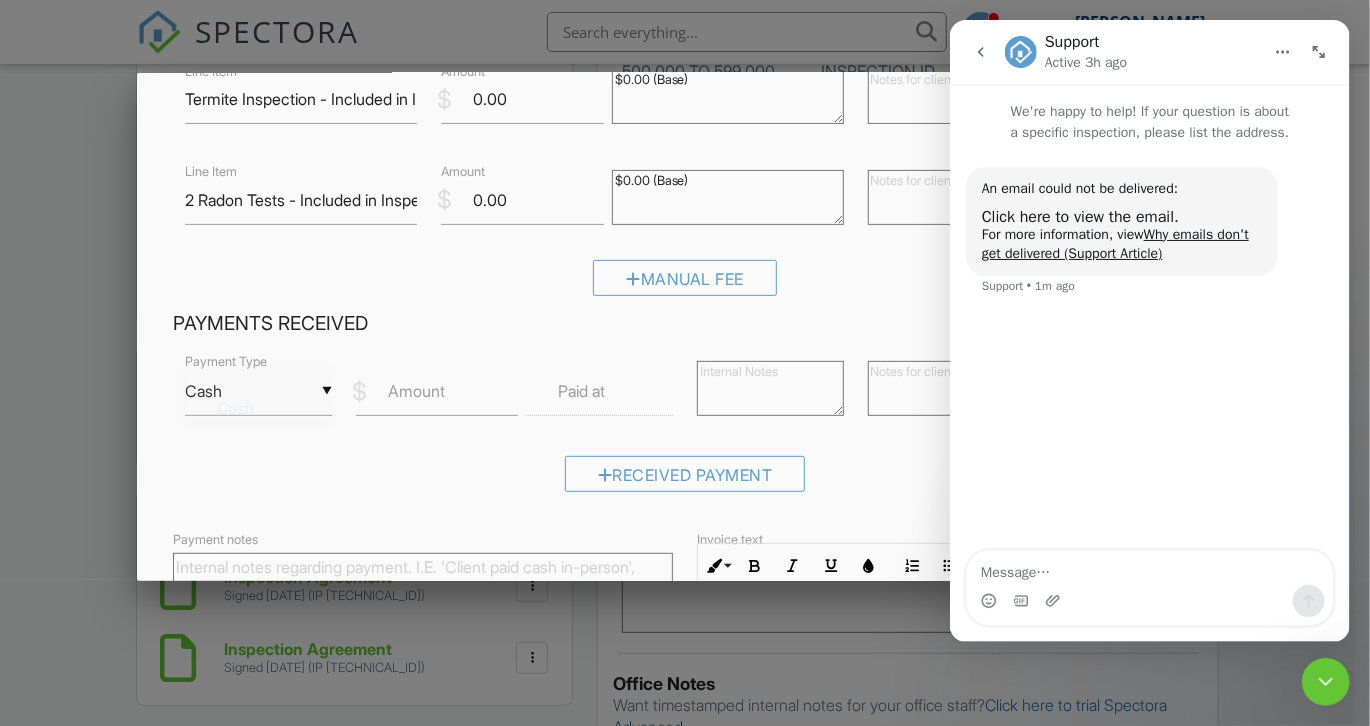 click on "▼ Cash Cash Check On-Site Card Other Cash
Check
On-Site Card
Other" at bounding box center (258, 391) 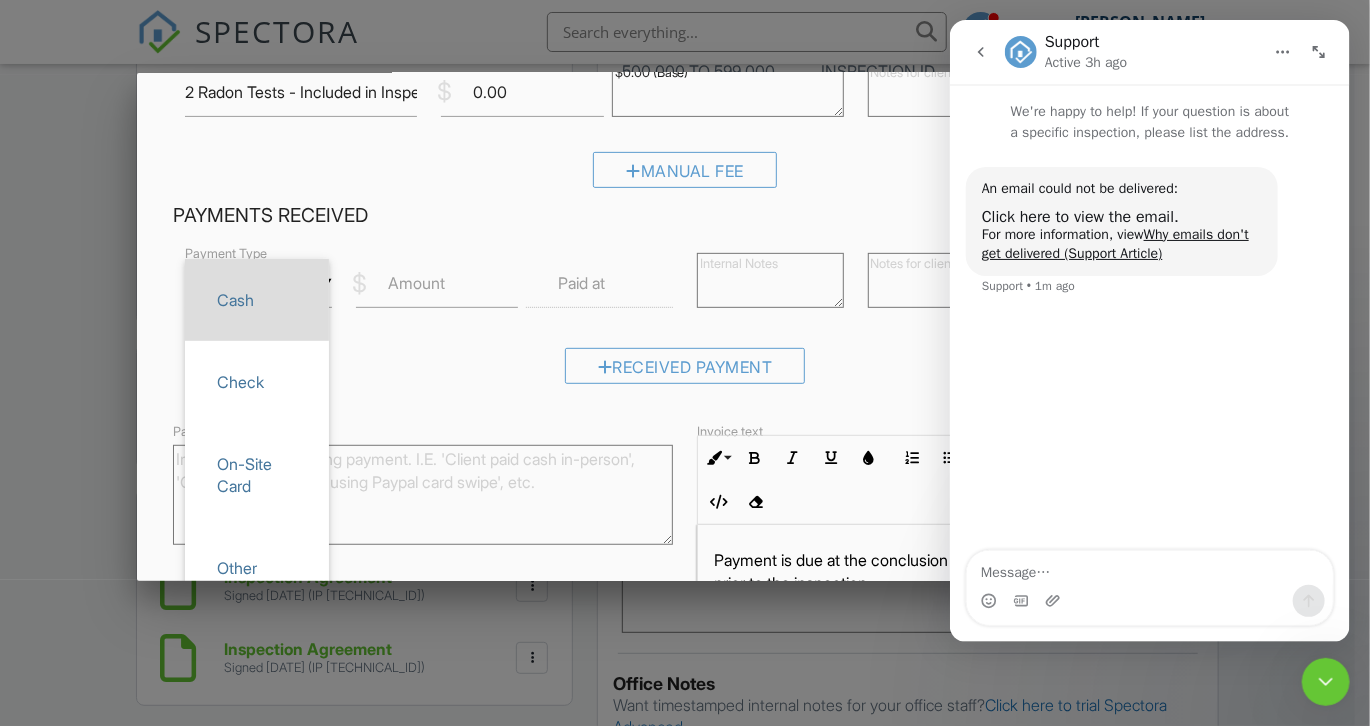 scroll, scrollTop: 360, scrollLeft: 0, axis: vertical 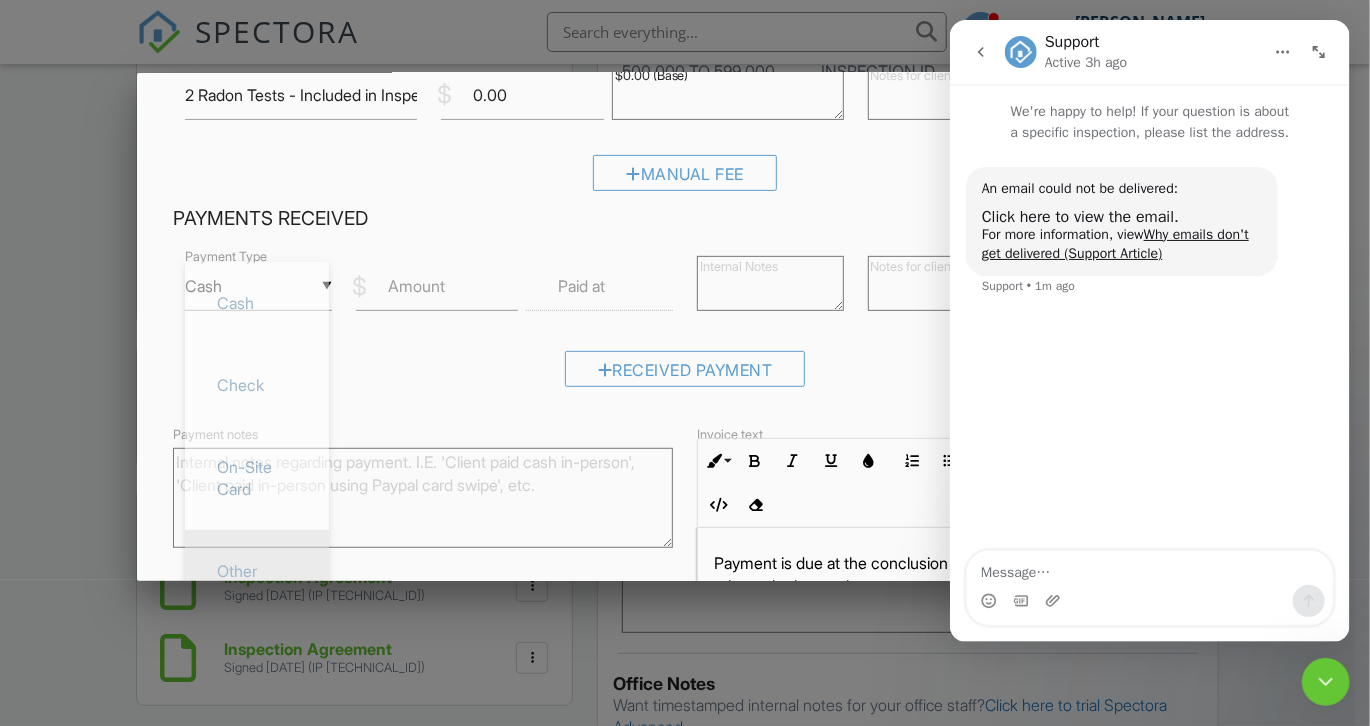 click on "Other" at bounding box center (257, 571) 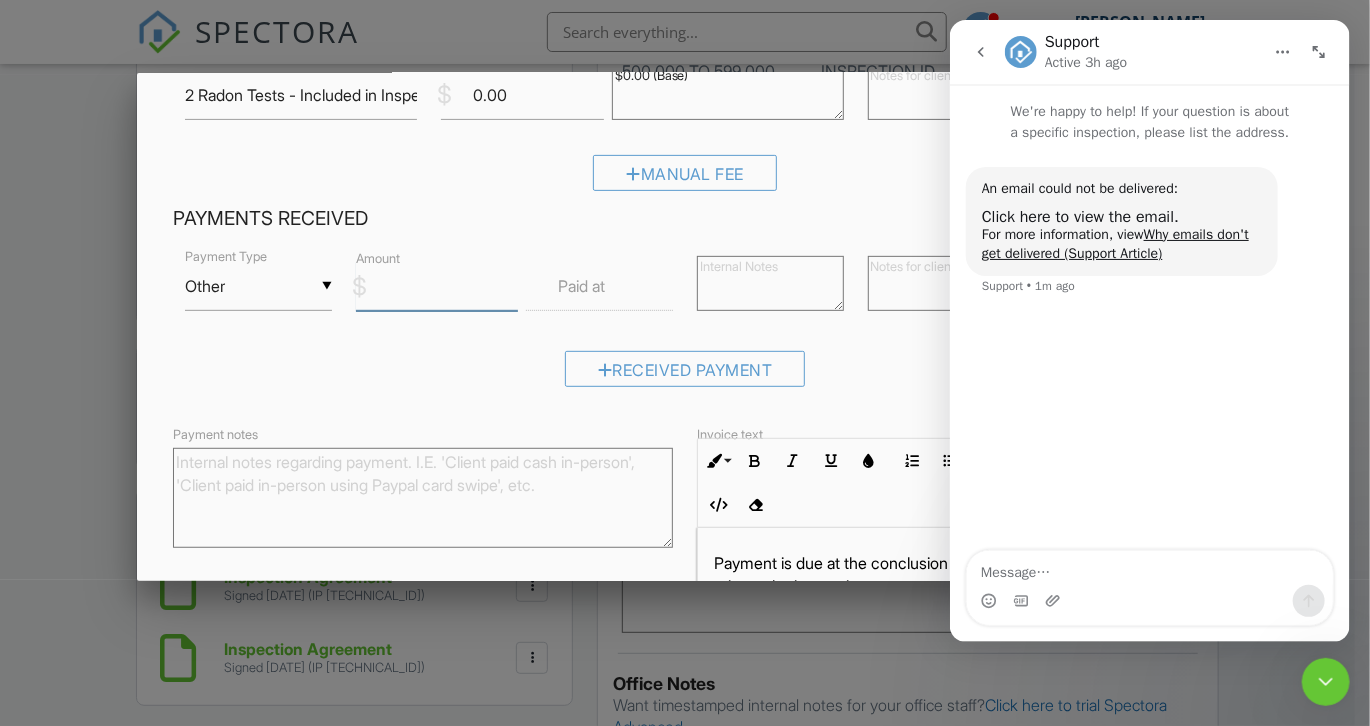 click on "Amount" at bounding box center (437, 286) 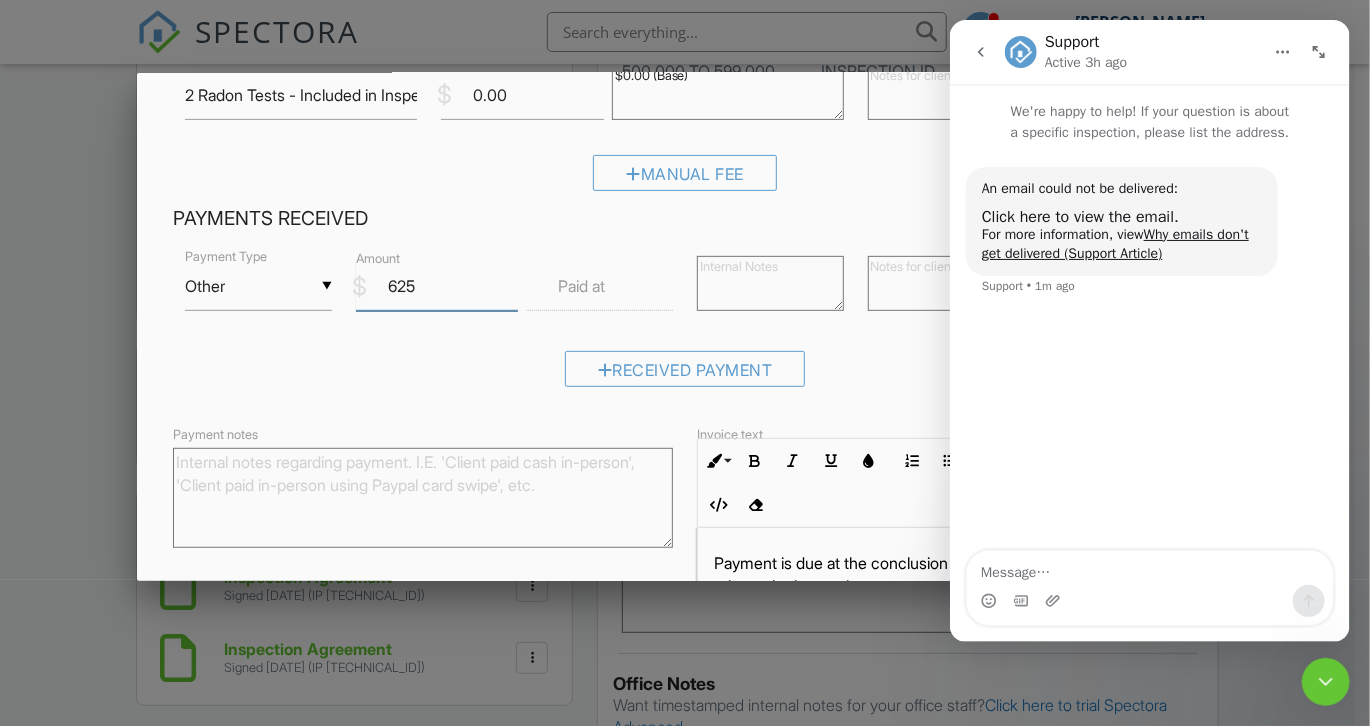 type on "625" 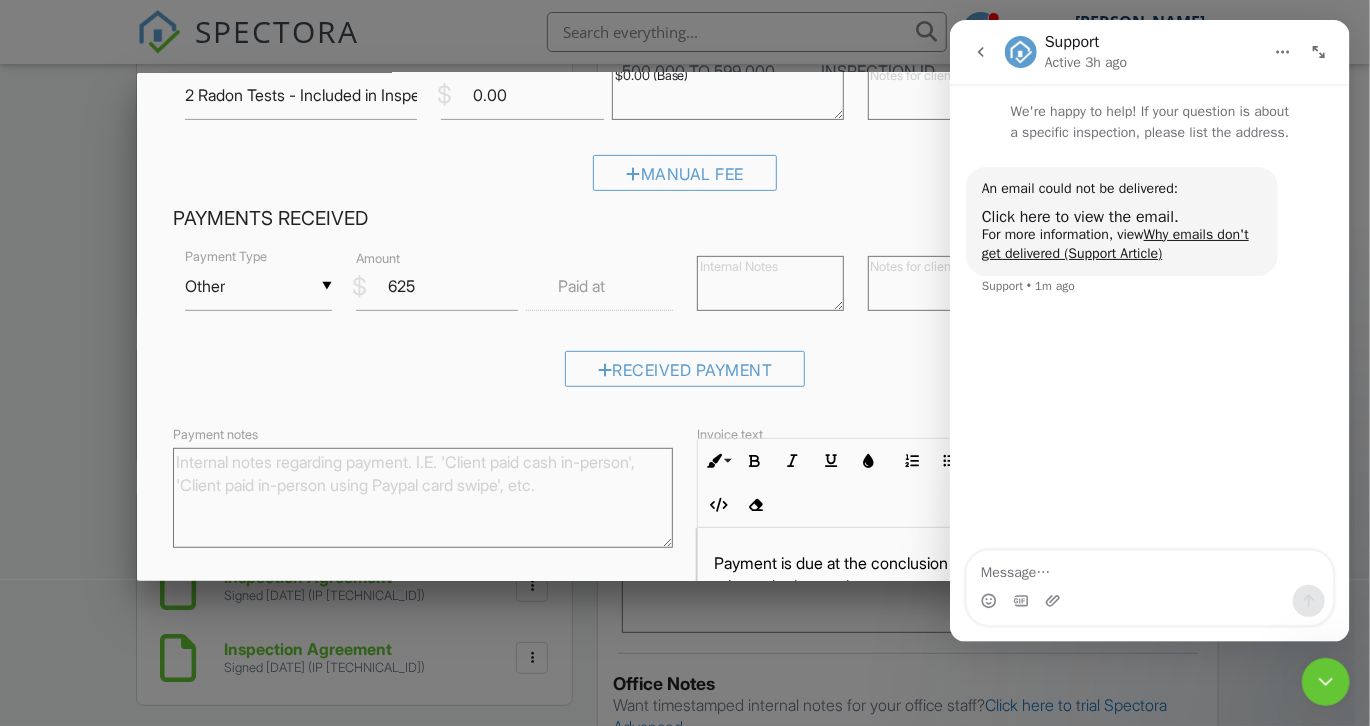 click at bounding box center (984, 283) 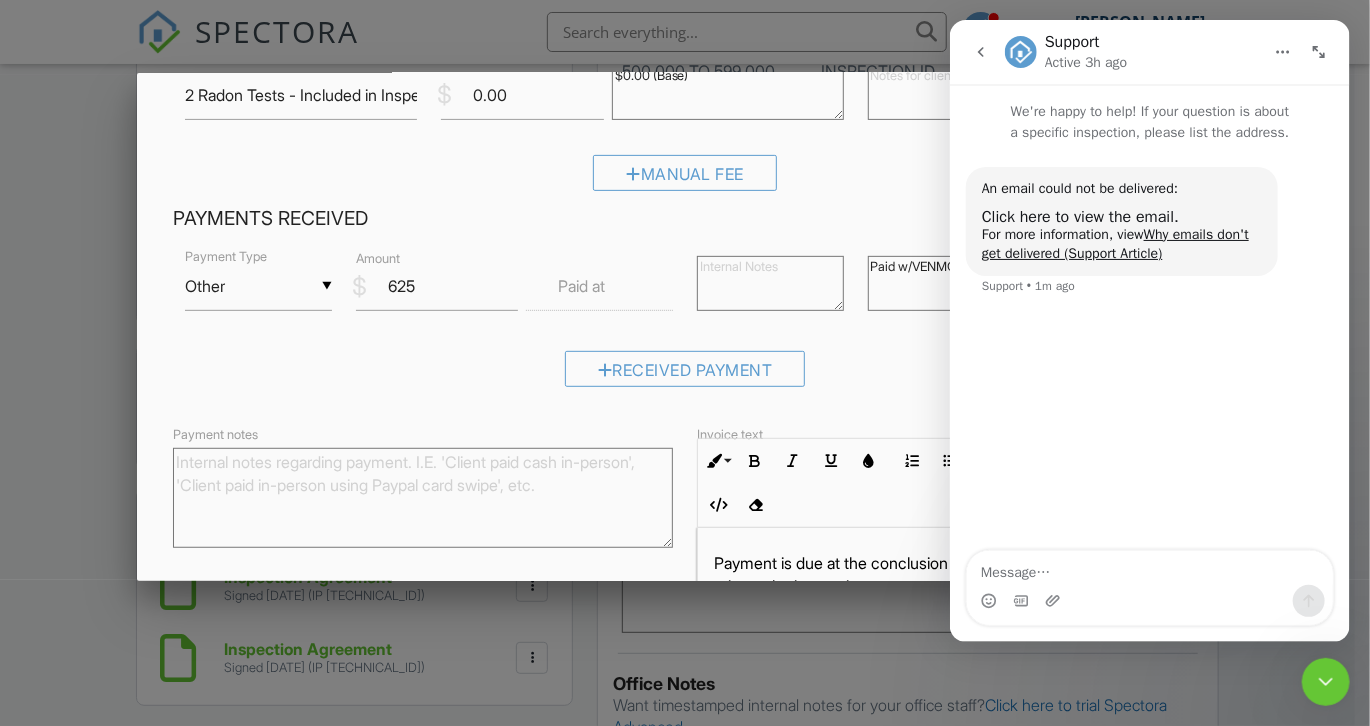 type on "Paid w/VENMO" 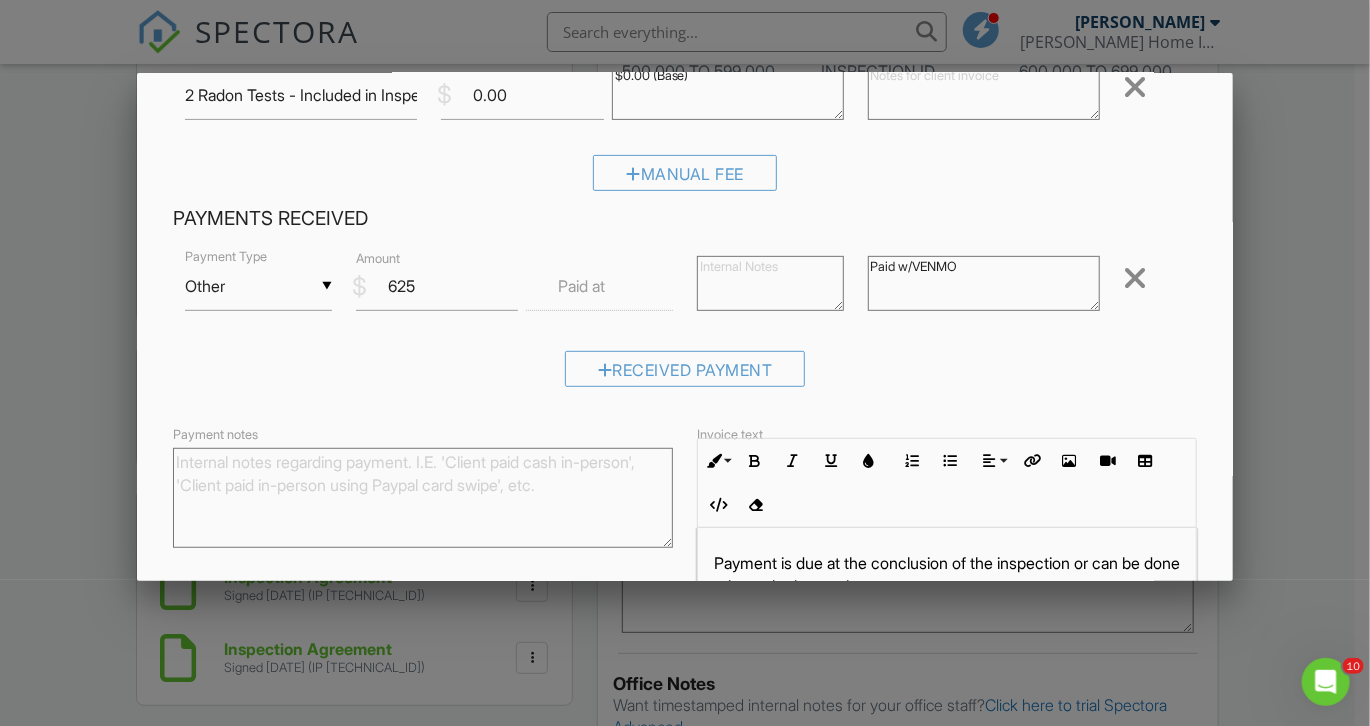 scroll, scrollTop: 0, scrollLeft: 0, axis: both 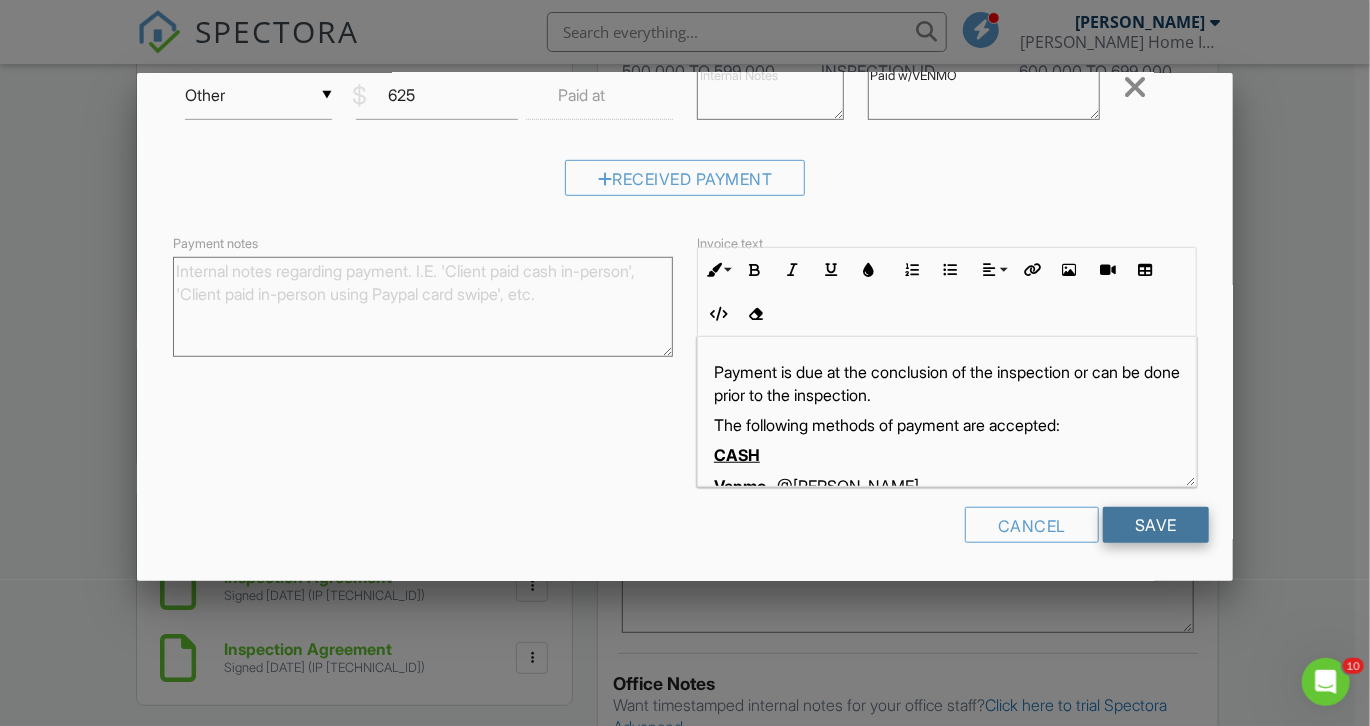 click on "Save" at bounding box center (1156, 525) 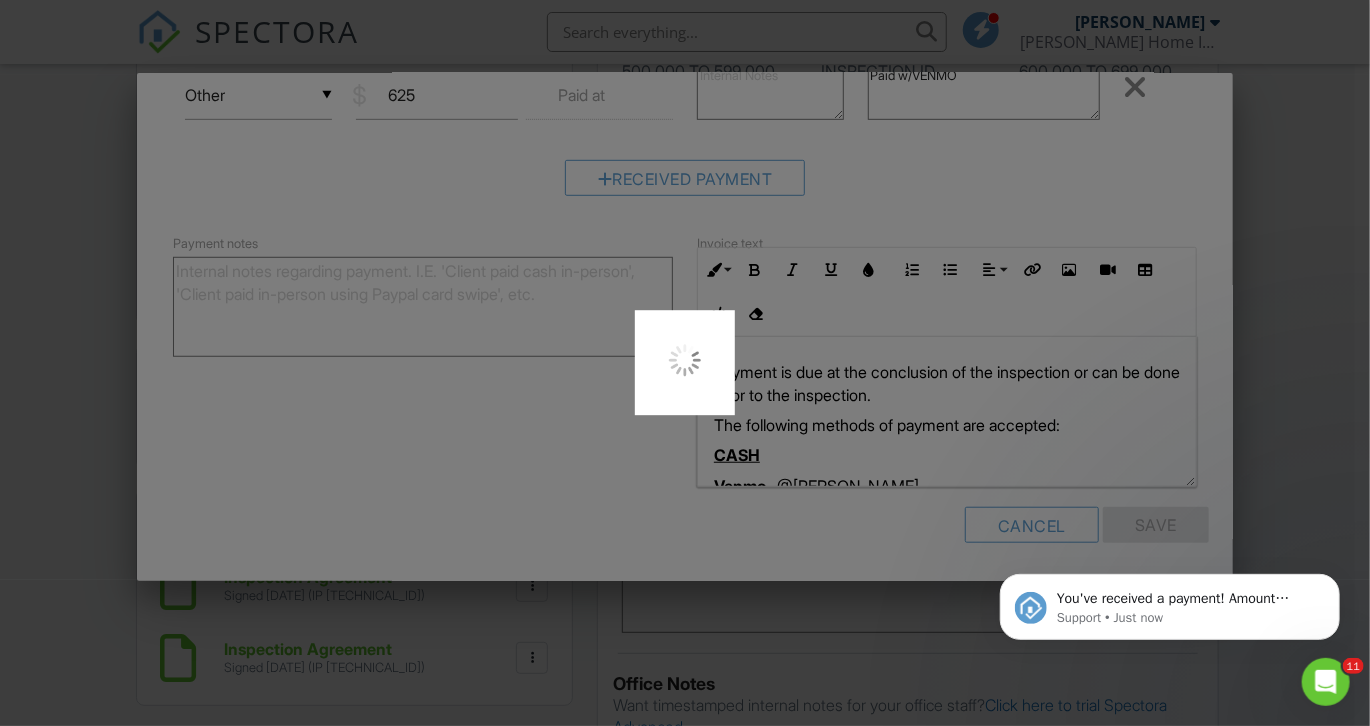 scroll, scrollTop: 0, scrollLeft: 0, axis: both 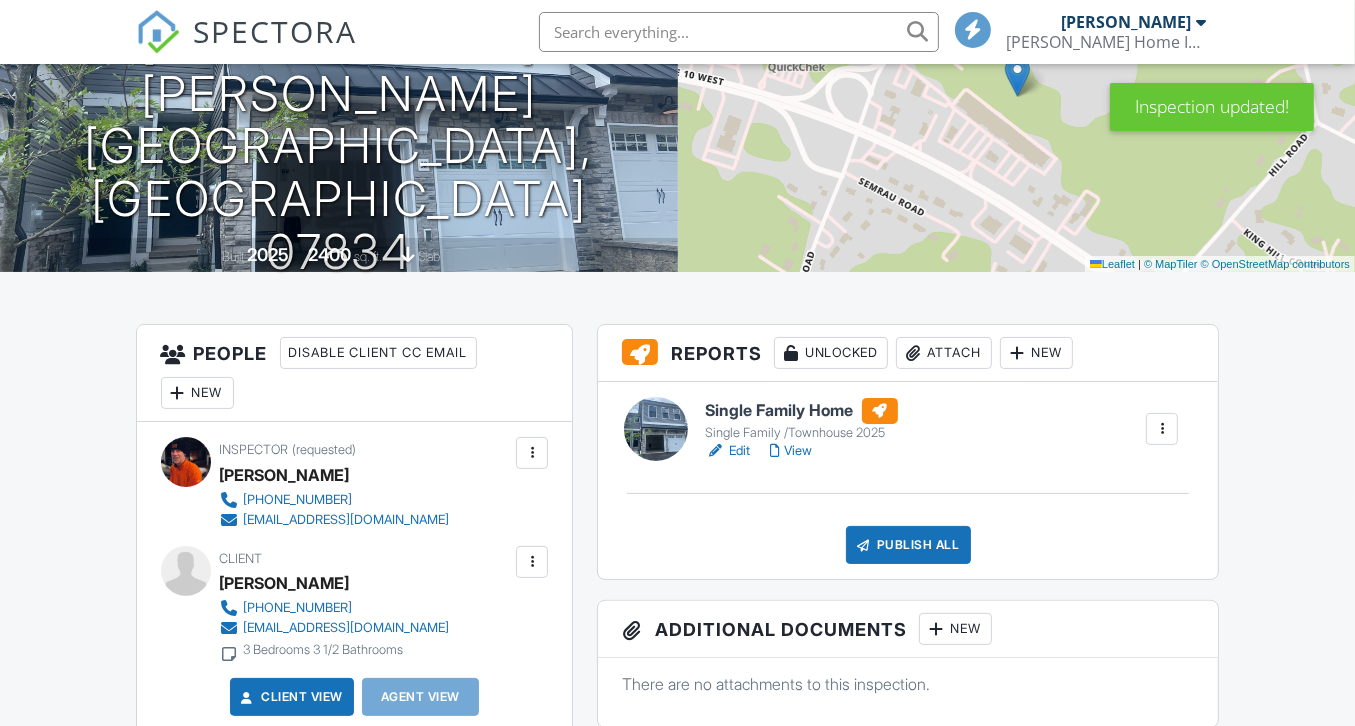 click on "Publish All" at bounding box center [908, 545] 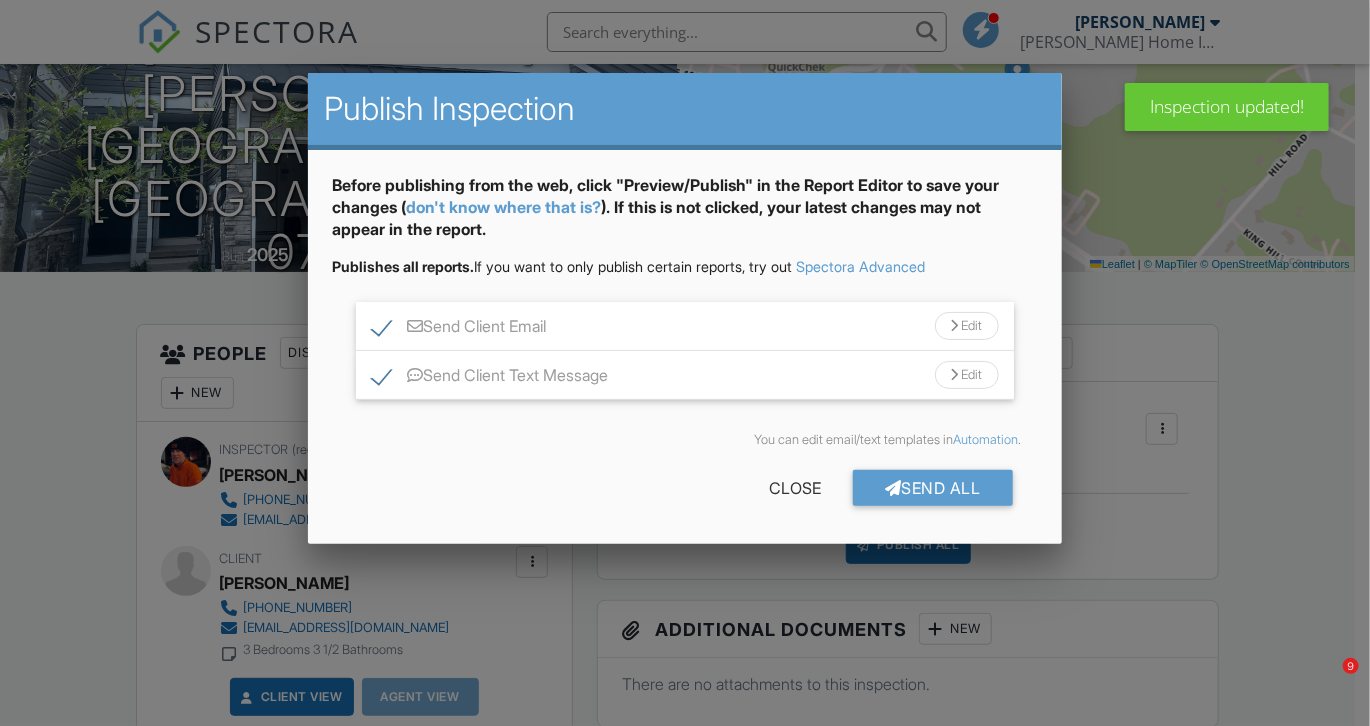 click at bounding box center [955, 375] 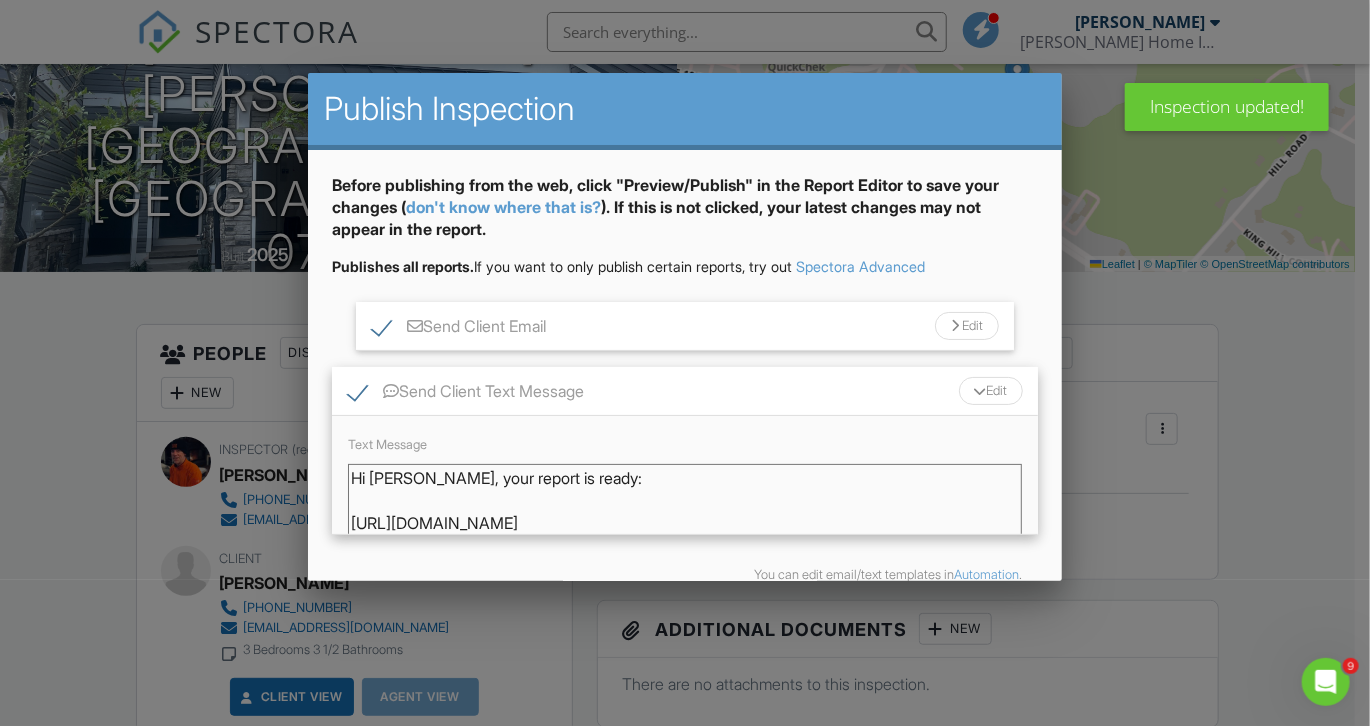 scroll, scrollTop: 0, scrollLeft: 0, axis: both 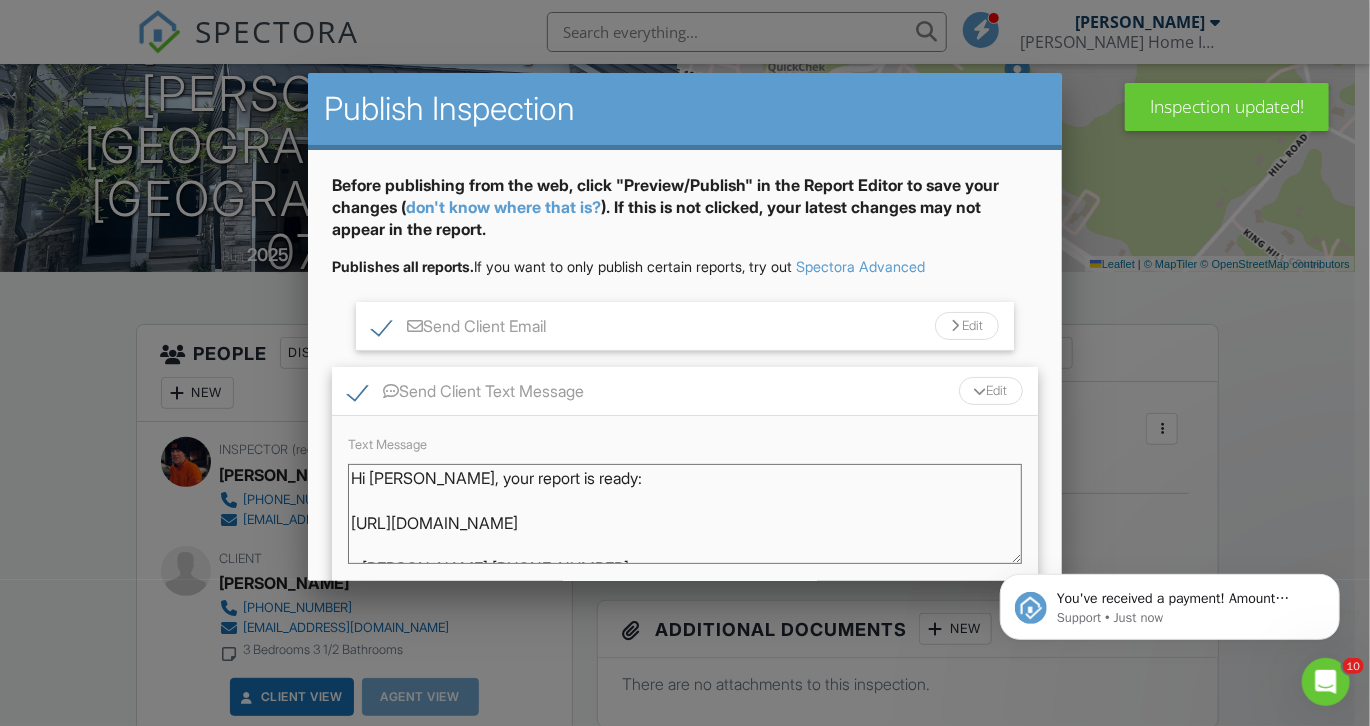click on "Hi Rishi, your report is ready:
https://app.spectora.com/u/3Fvm7to
- Jack McEvoy 201-396-5928" at bounding box center [685, 514] 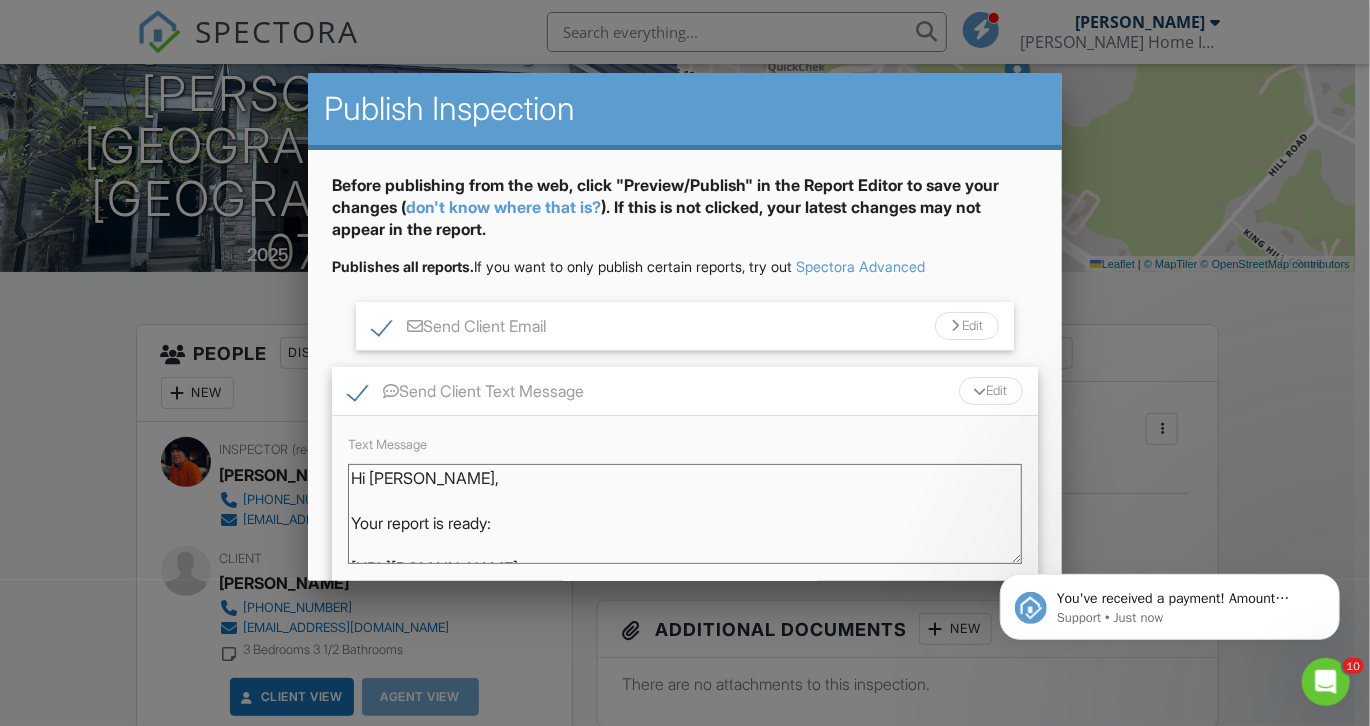 type on "Hi Rishi,
Your report is ready:
https://app.spectora.com/u/3Fvm7to
- Jack McEvoy 201-396-5928" 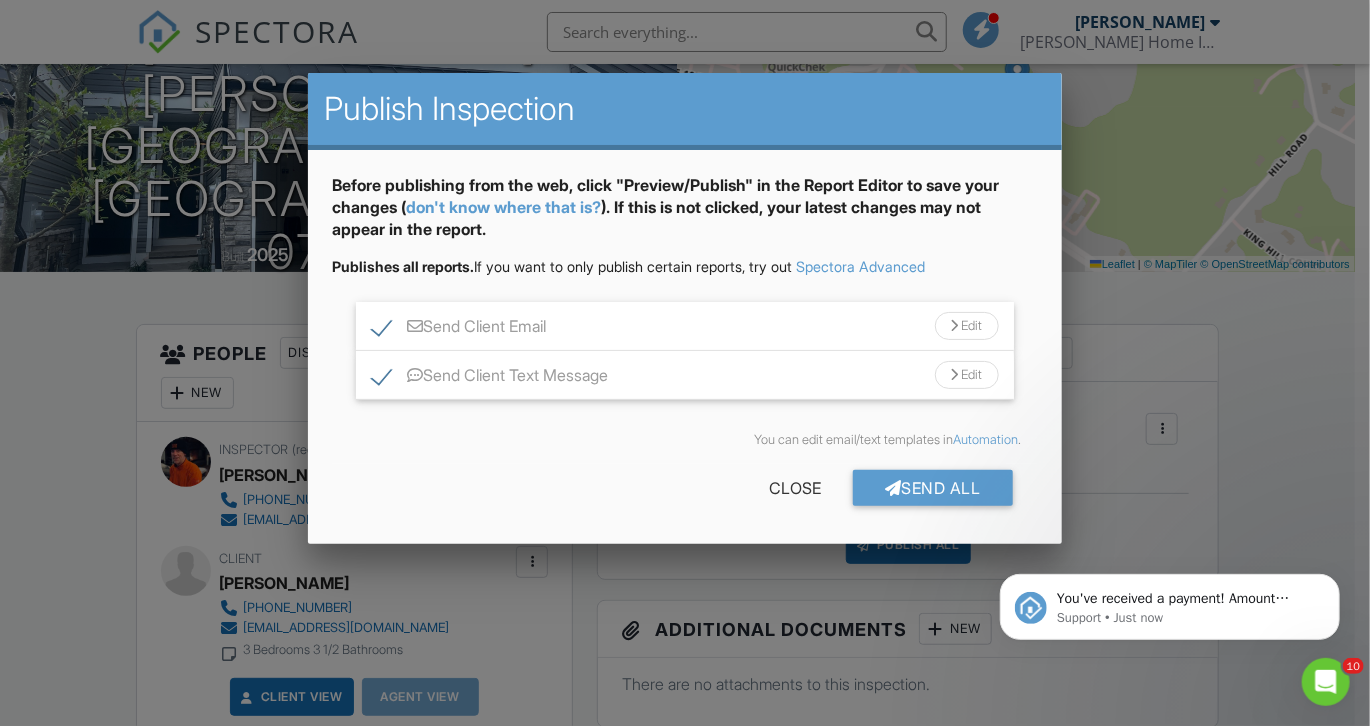 click on "Send All" at bounding box center [933, 488] 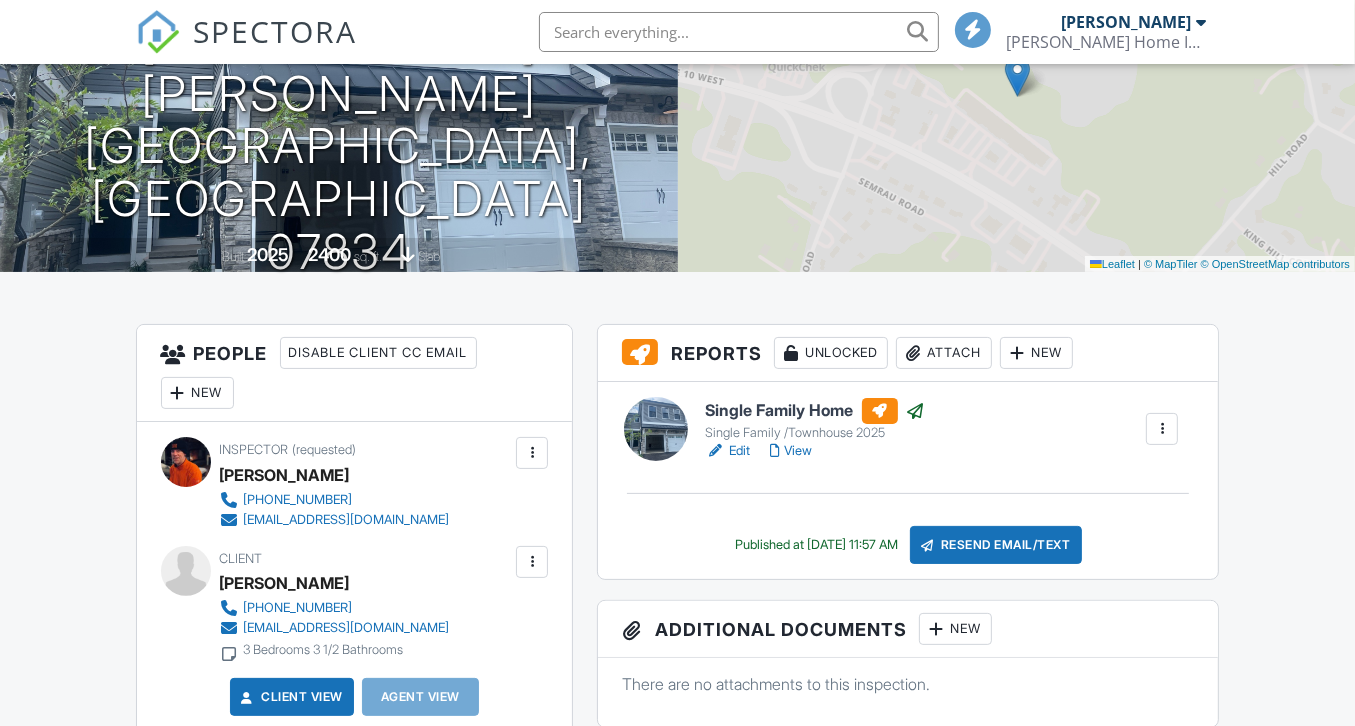 scroll, scrollTop: 262, scrollLeft: 0, axis: vertical 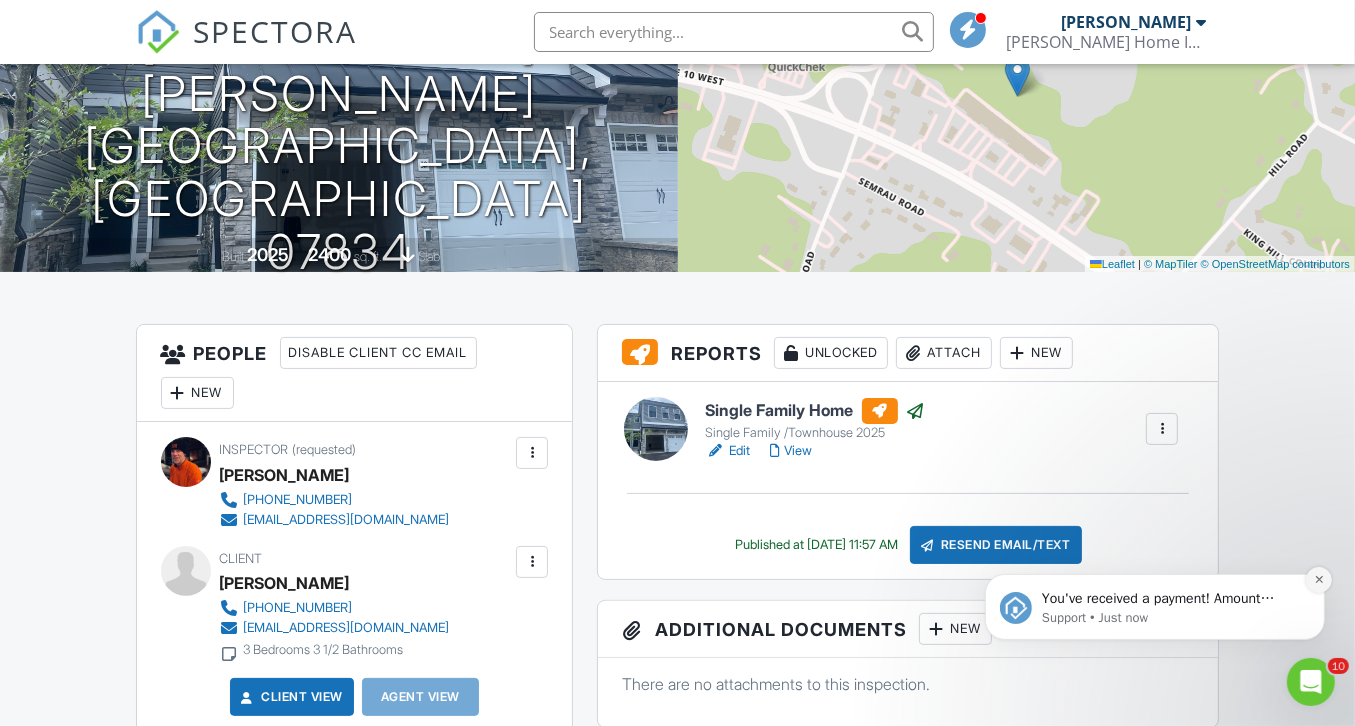 click 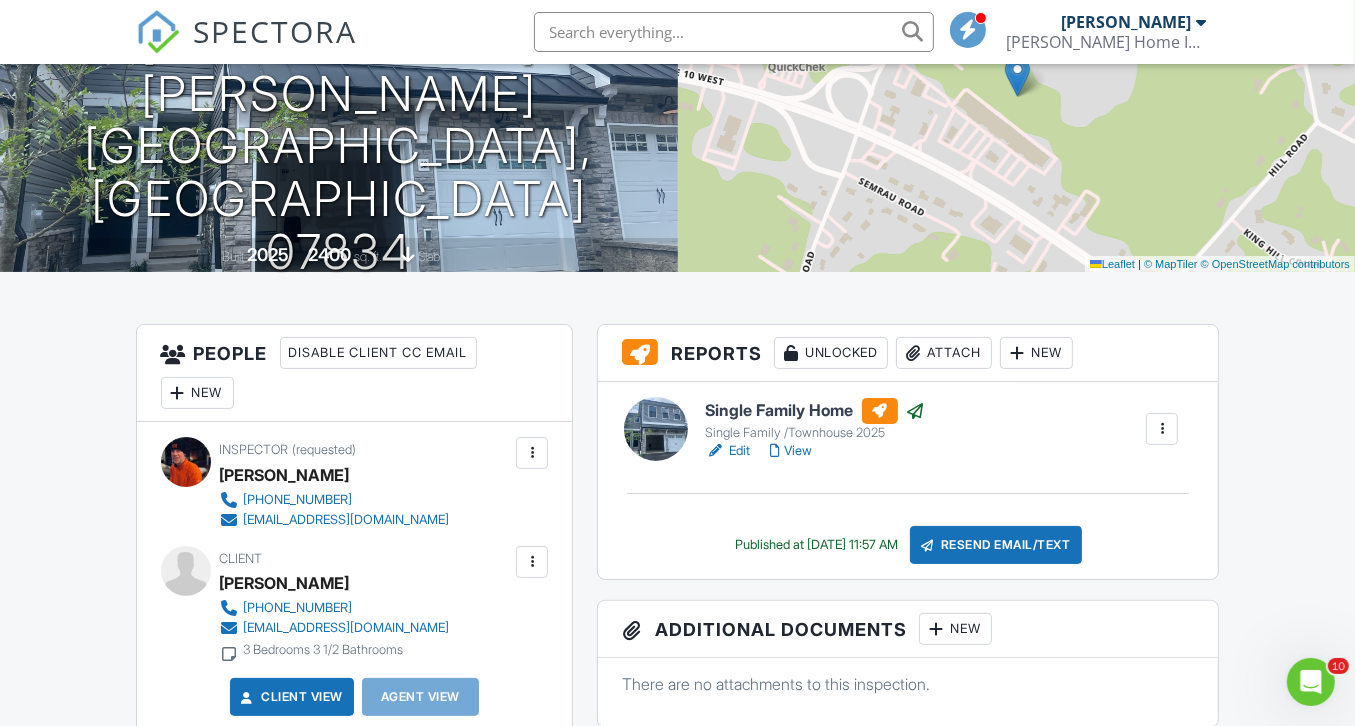 scroll, scrollTop: 0, scrollLeft: 0, axis: both 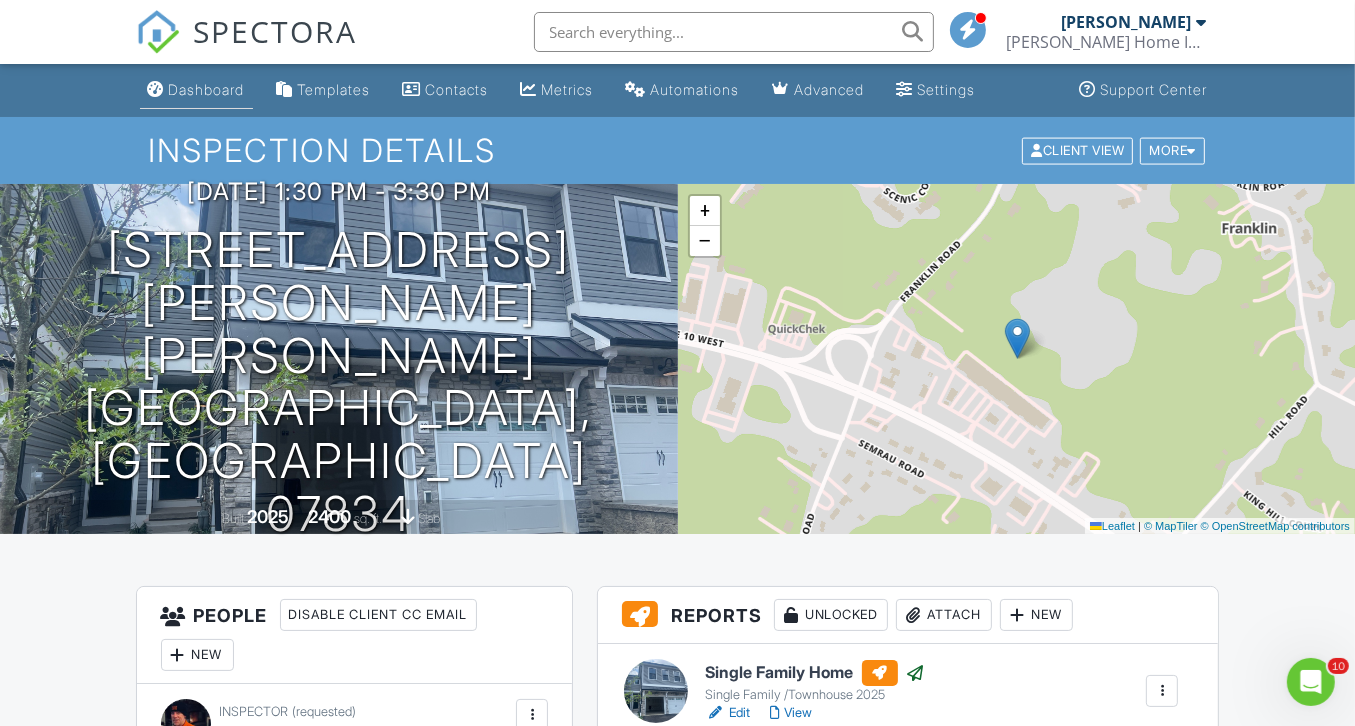 click on "Dashboard" at bounding box center [207, 89] 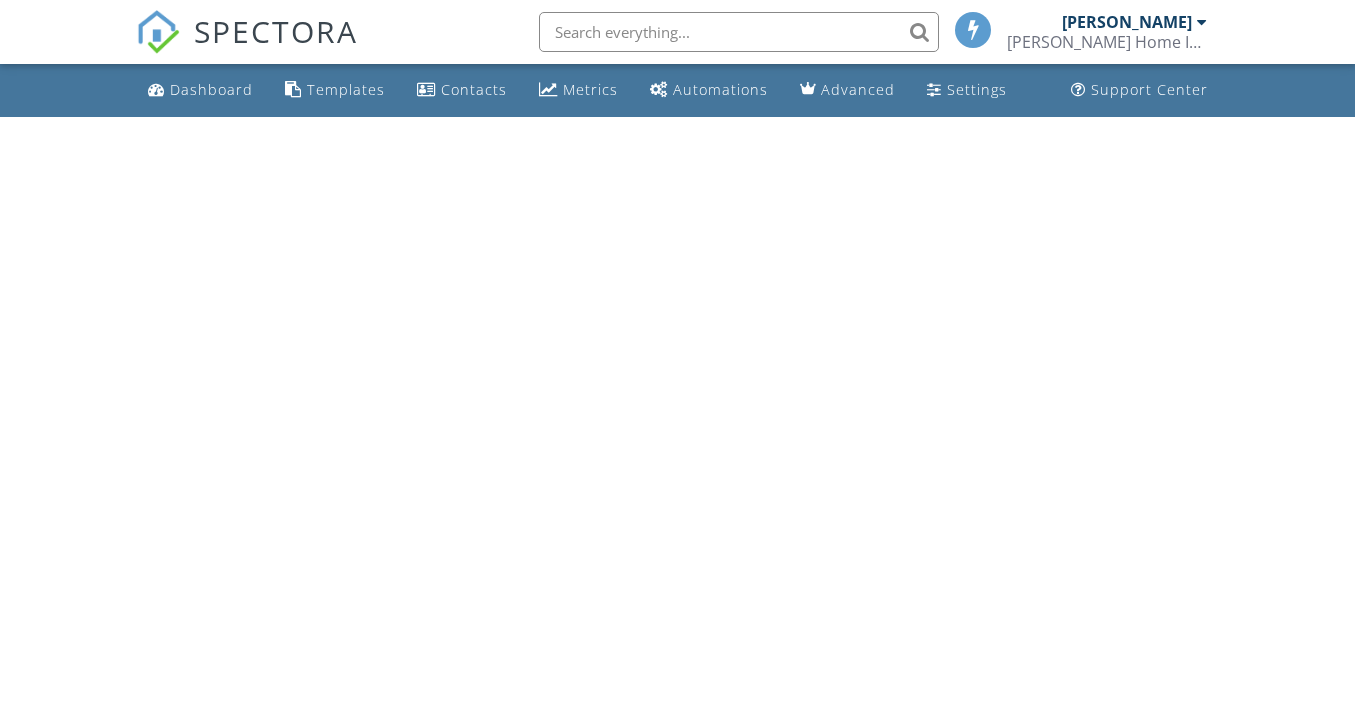 scroll, scrollTop: 0, scrollLeft: 0, axis: both 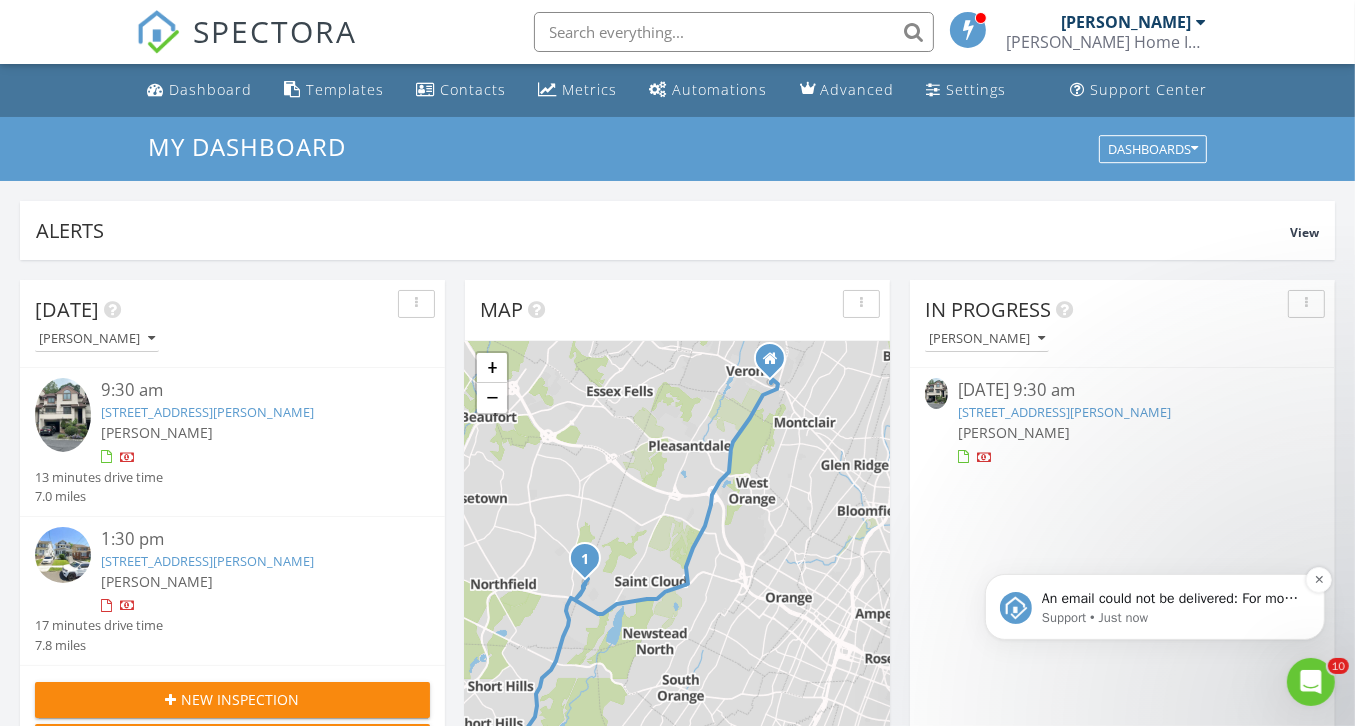 click on "Support • Just now" at bounding box center [1170, 617] 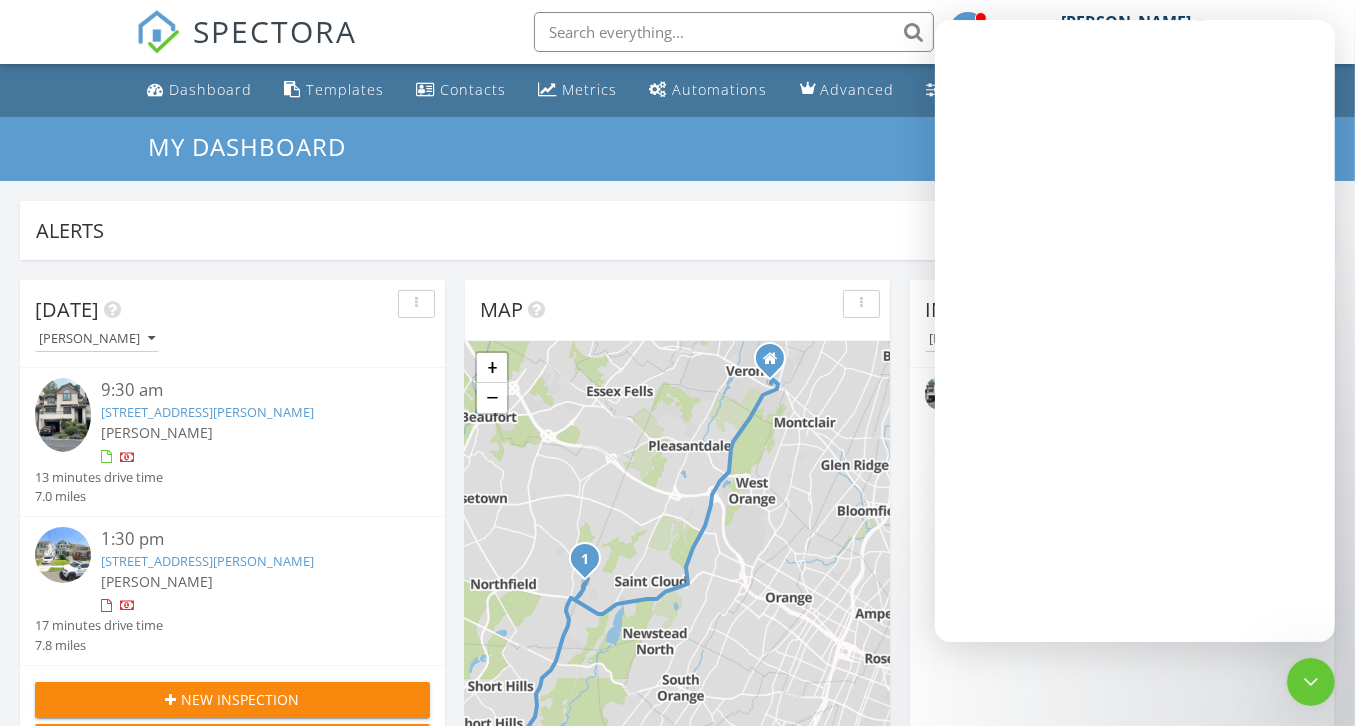 scroll, scrollTop: 0, scrollLeft: 0, axis: both 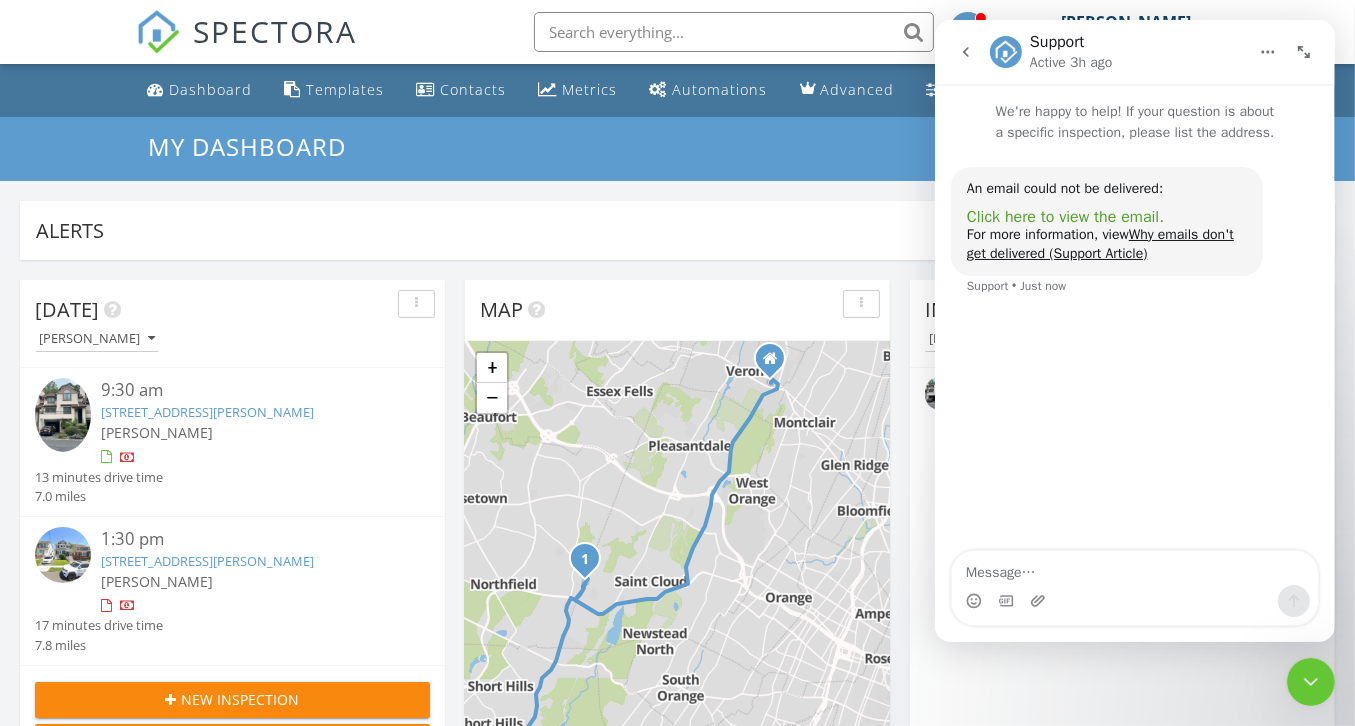 click on "Click here to view the email." at bounding box center [1064, 217] 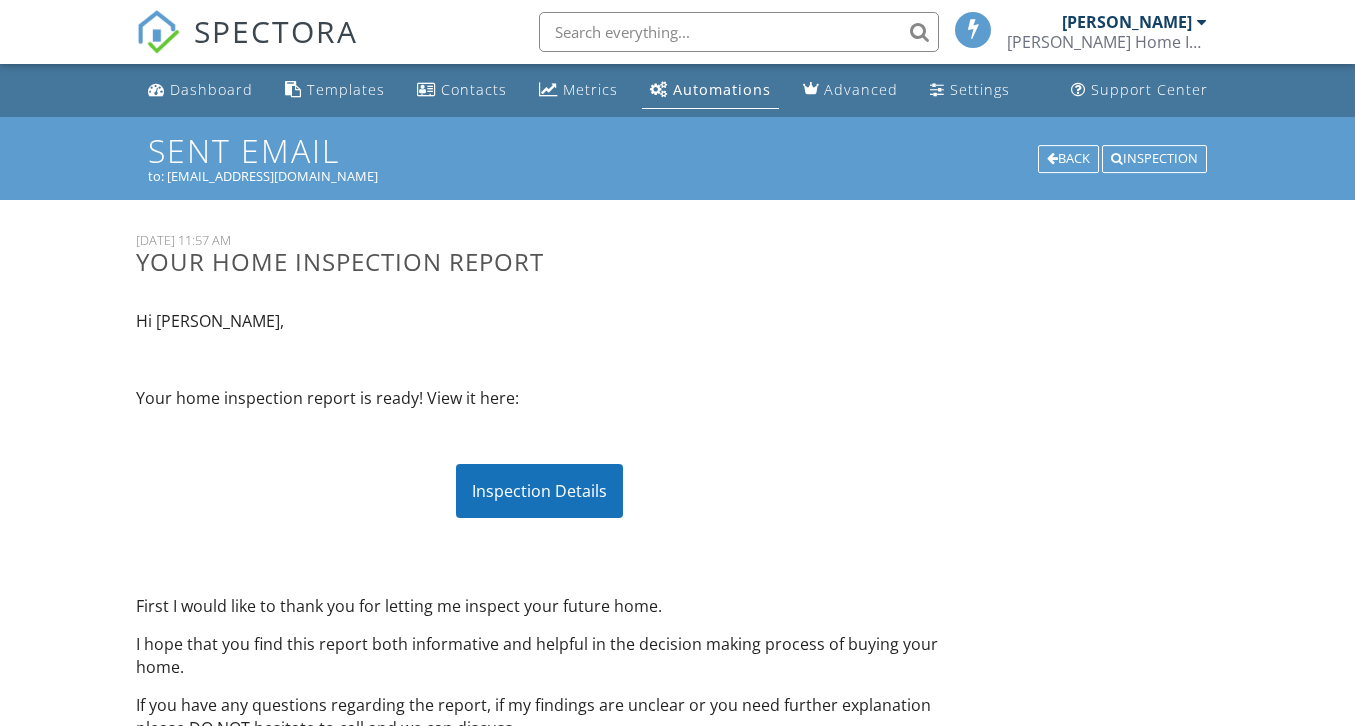 scroll, scrollTop: 418, scrollLeft: 0, axis: vertical 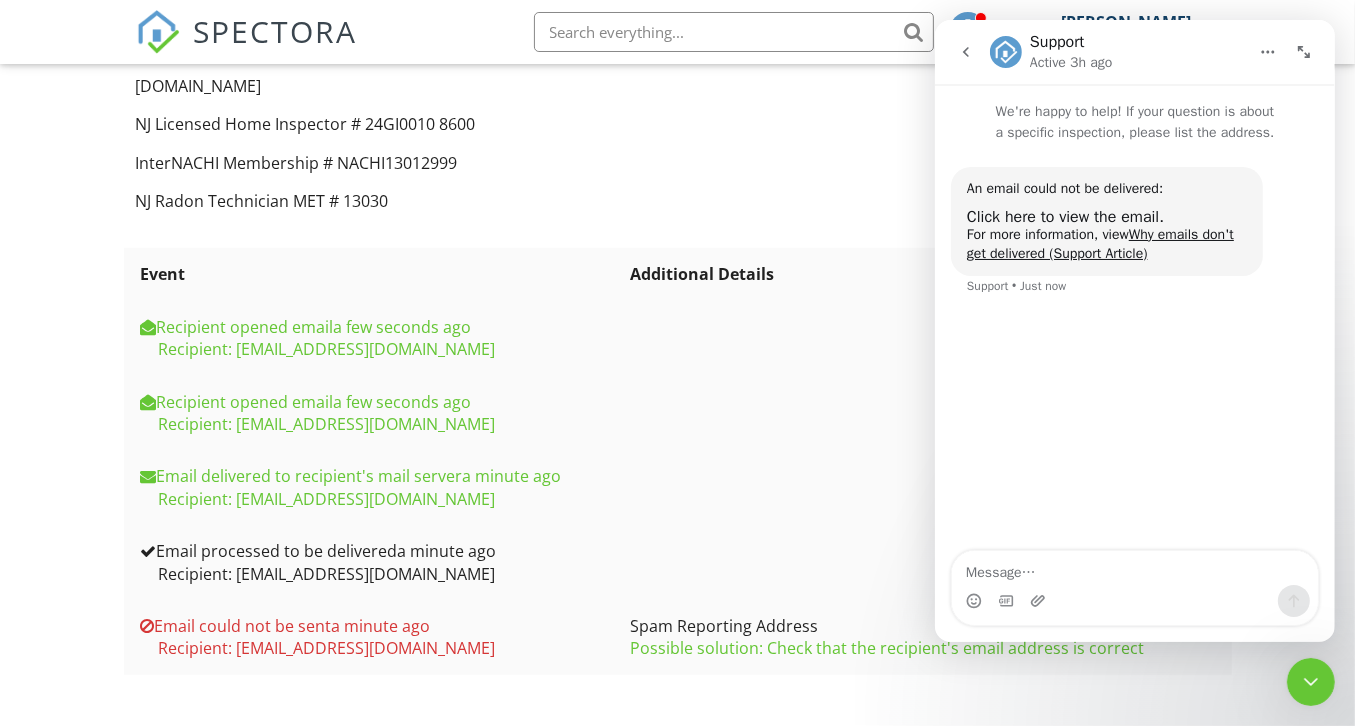 click 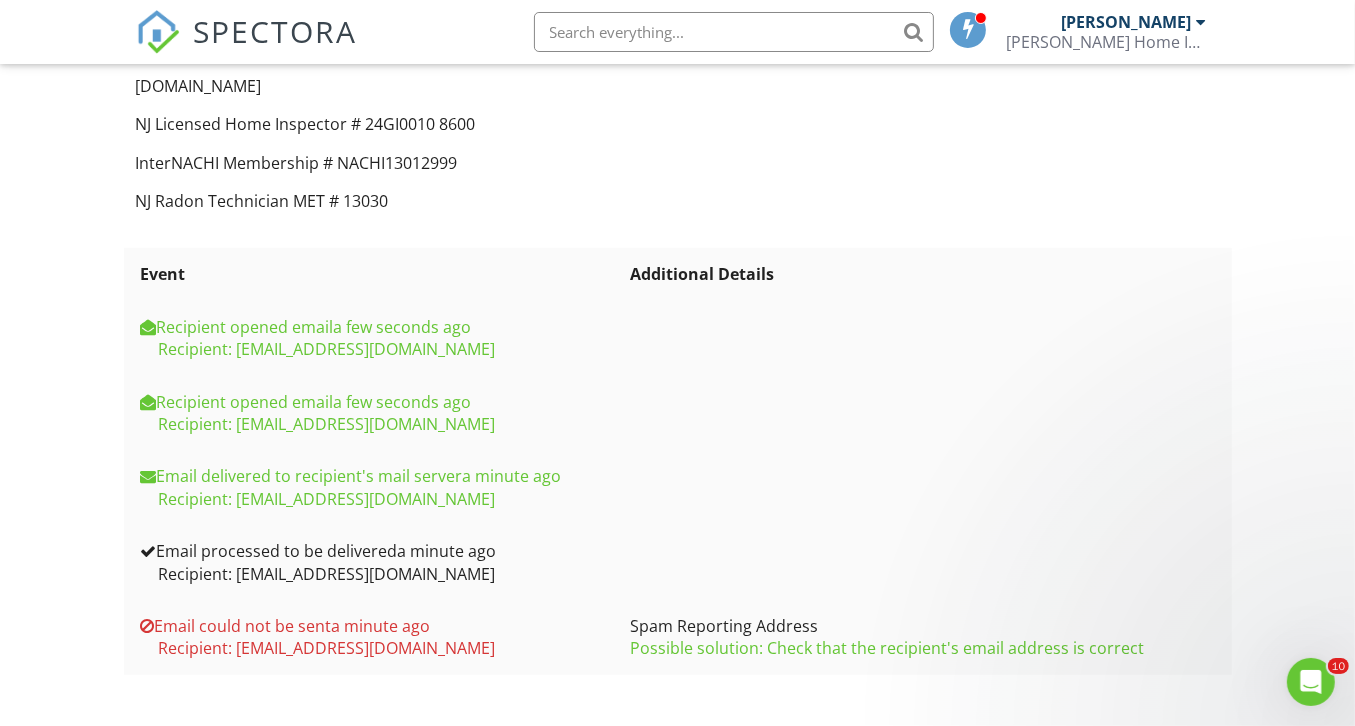 scroll, scrollTop: 0, scrollLeft: 0, axis: both 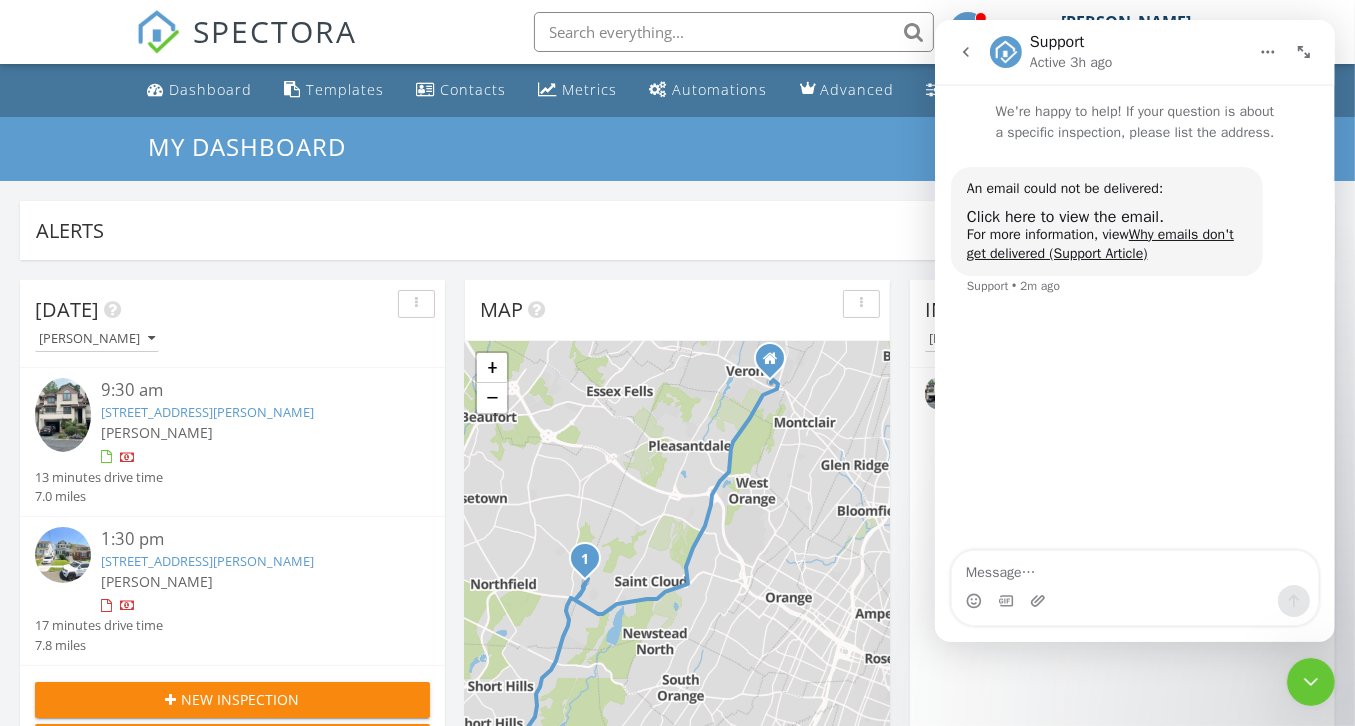 click 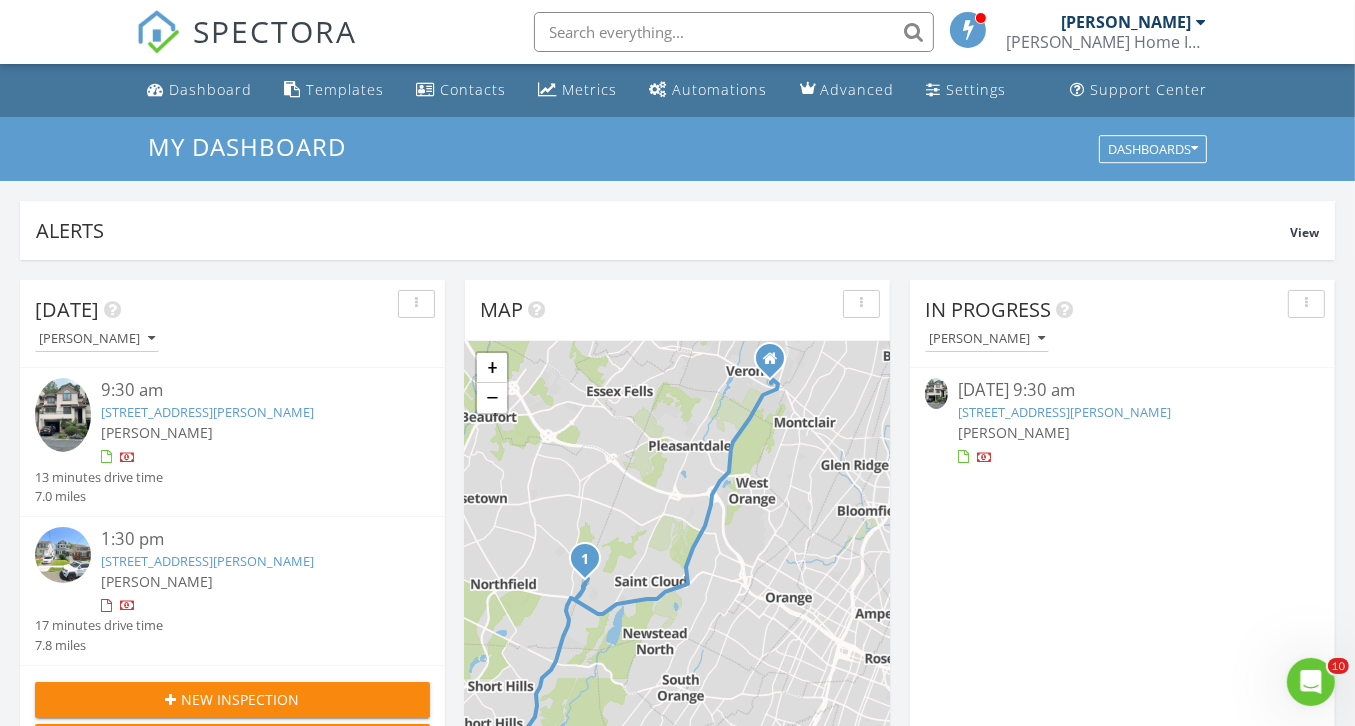 scroll, scrollTop: 0, scrollLeft: 0, axis: both 